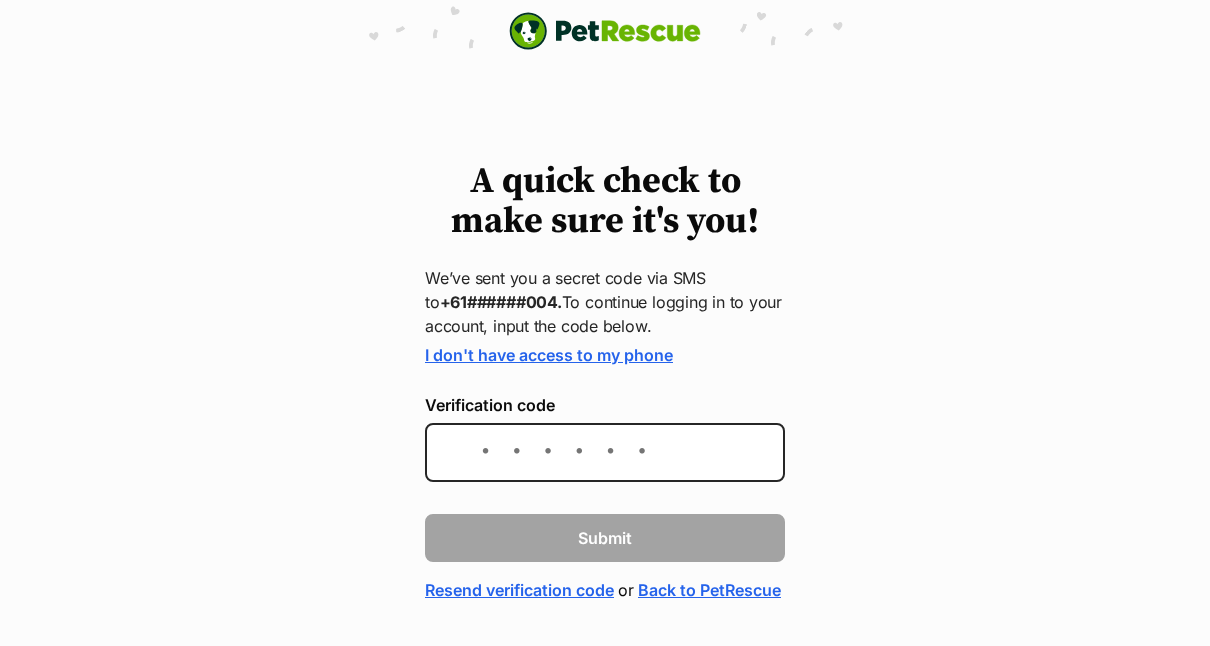scroll, scrollTop: 0, scrollLeft: 0, axis: both 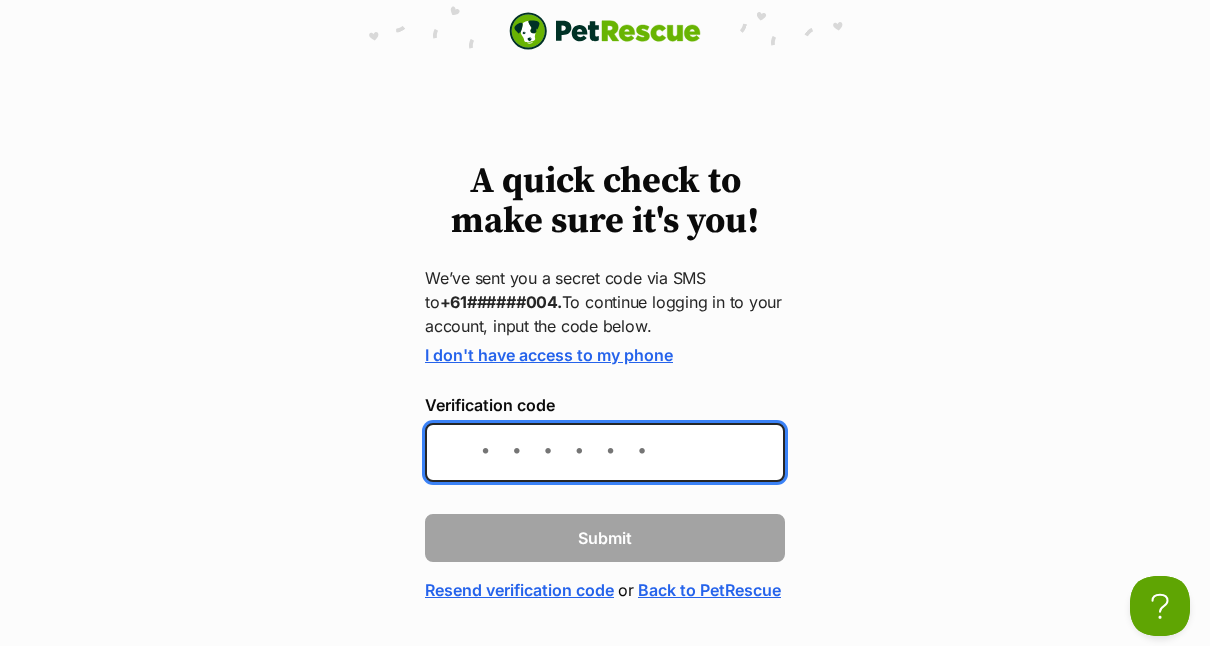 click on "Verification code" at bounding box center [605, 452] 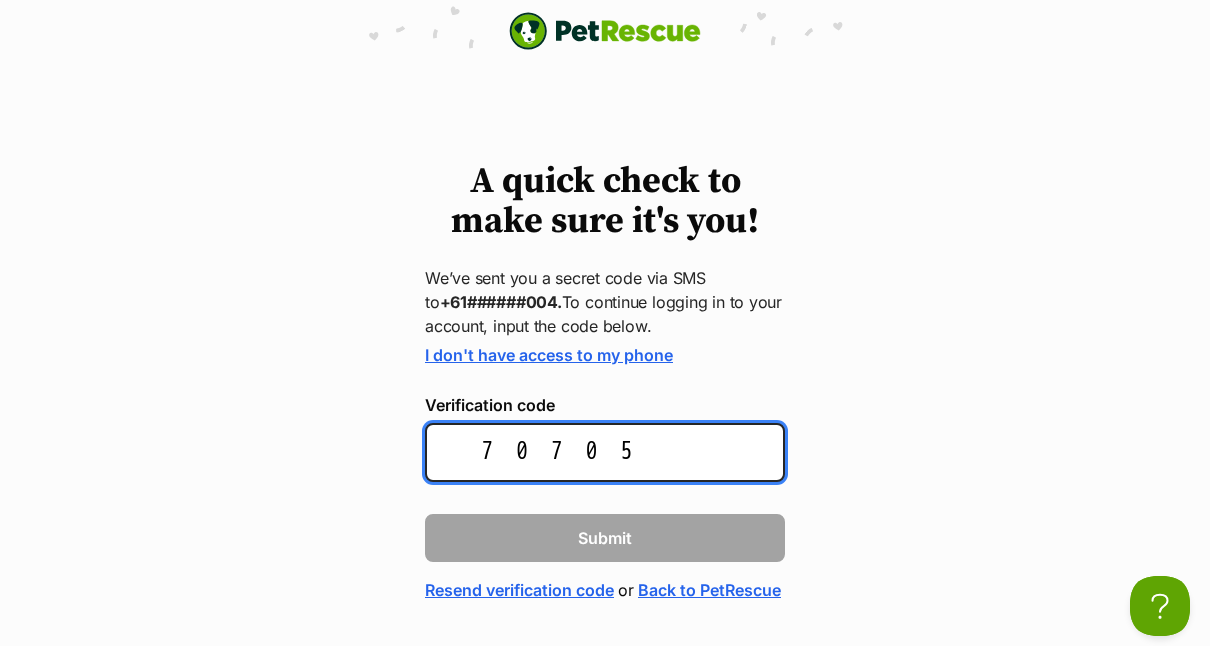 type on "707052" 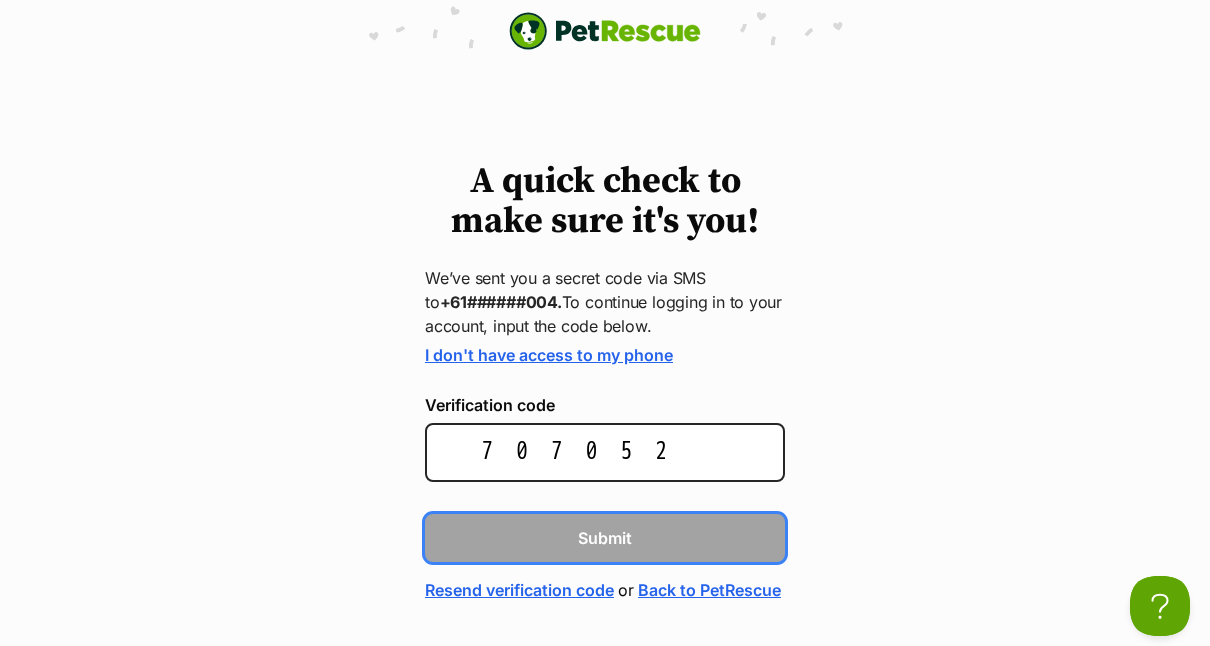type 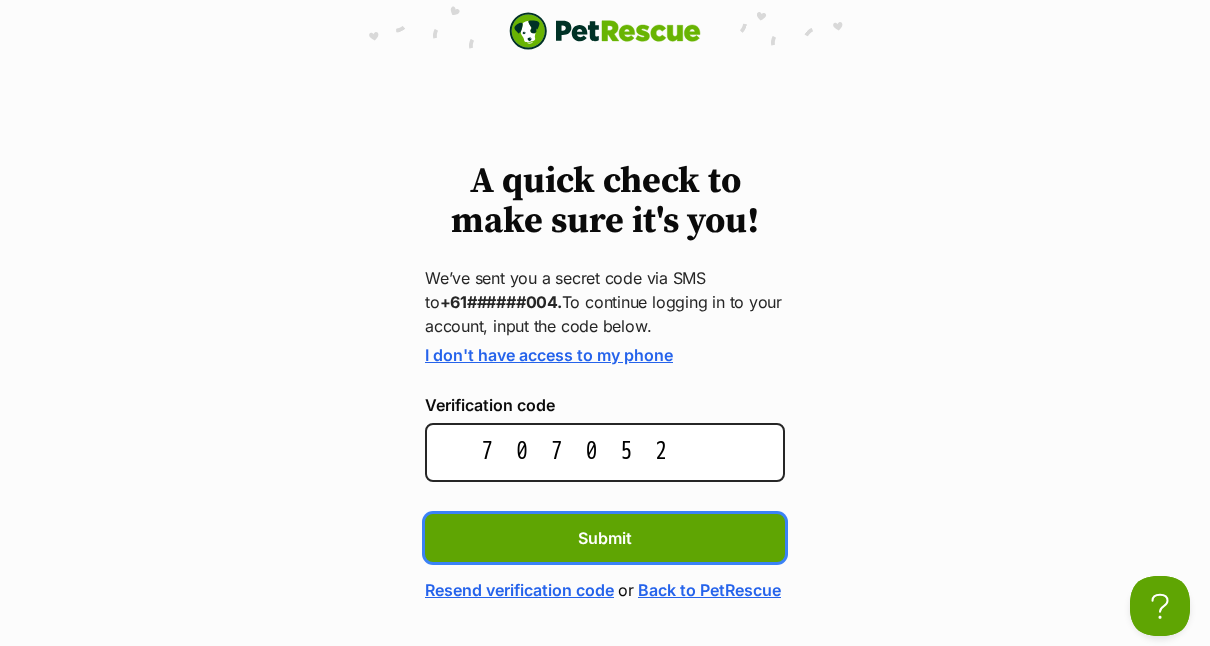 click on "Submit" at bounding box center (605, 538) 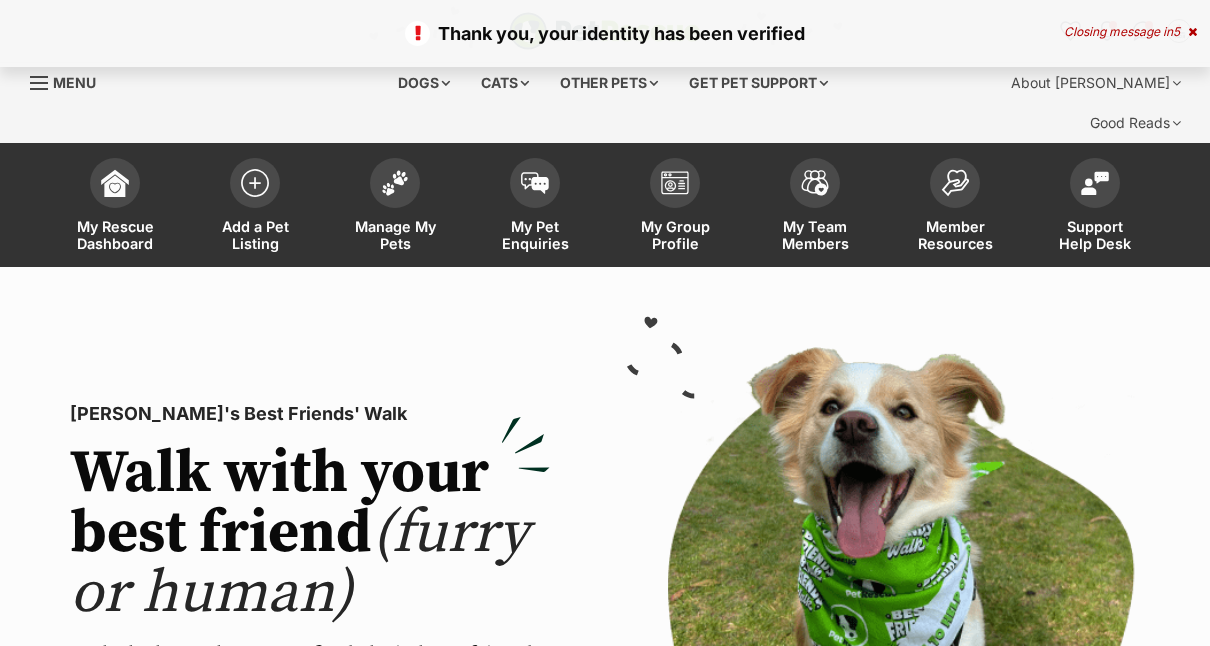 scroll, scrollTop: 0, scrollLeft: 0, axis: both 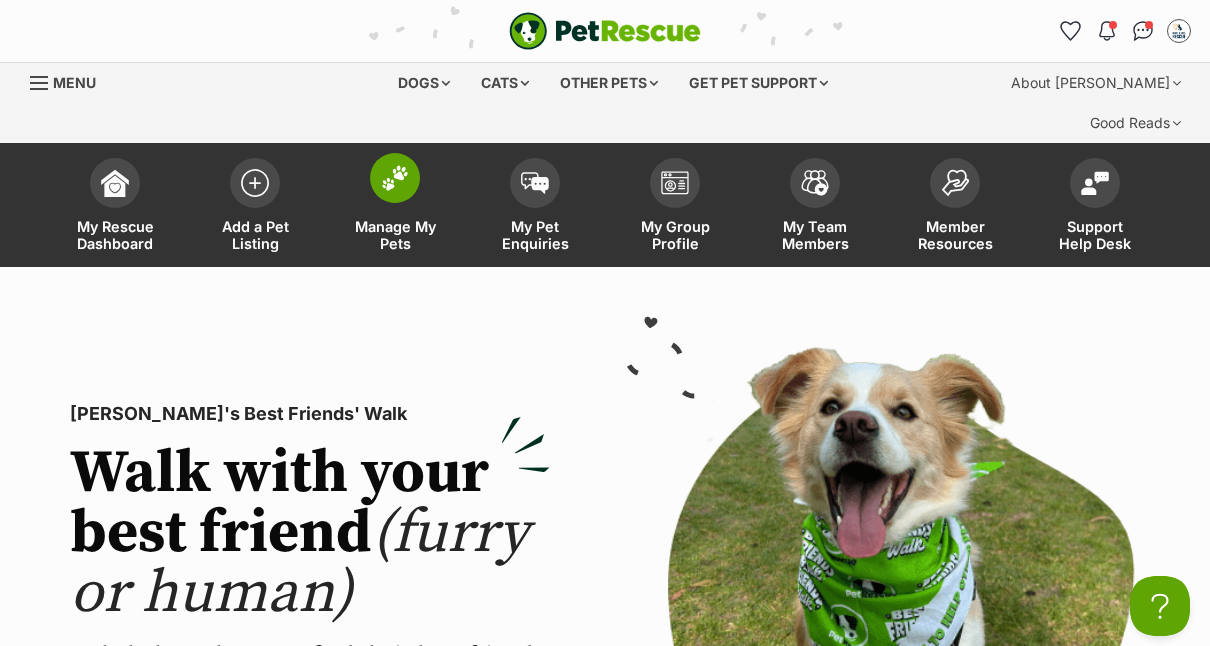 click at bounding box center [395, 178] 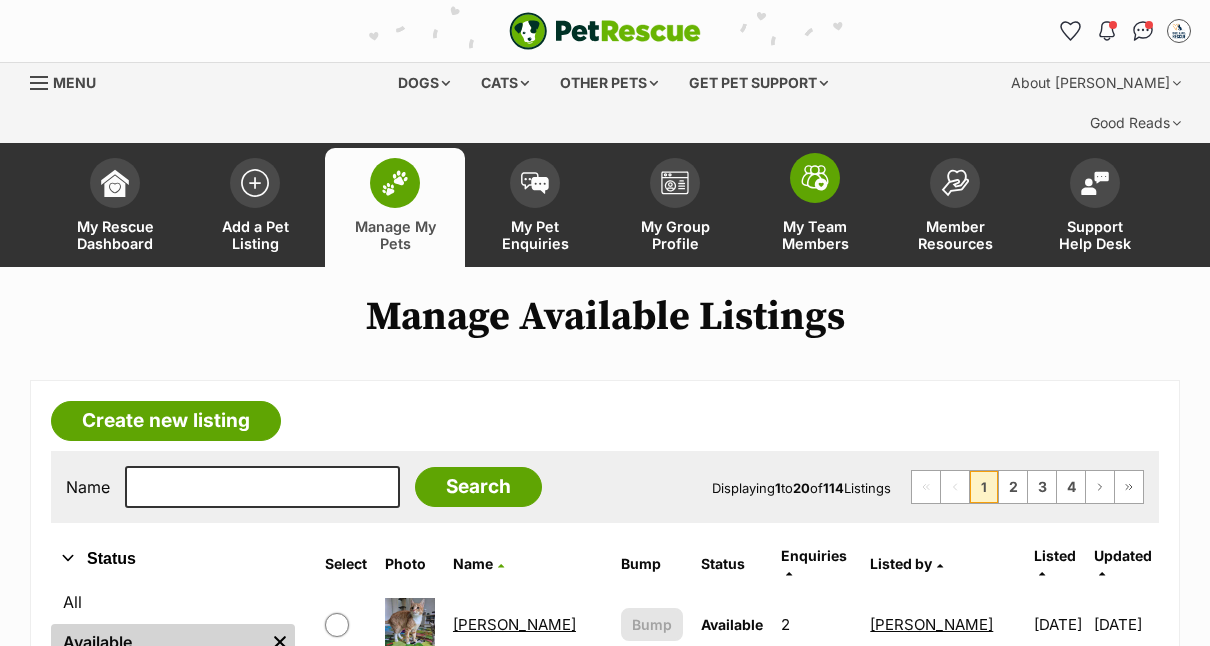 scroll, scrollTop: 0, scrollLeft: 0, axis: both 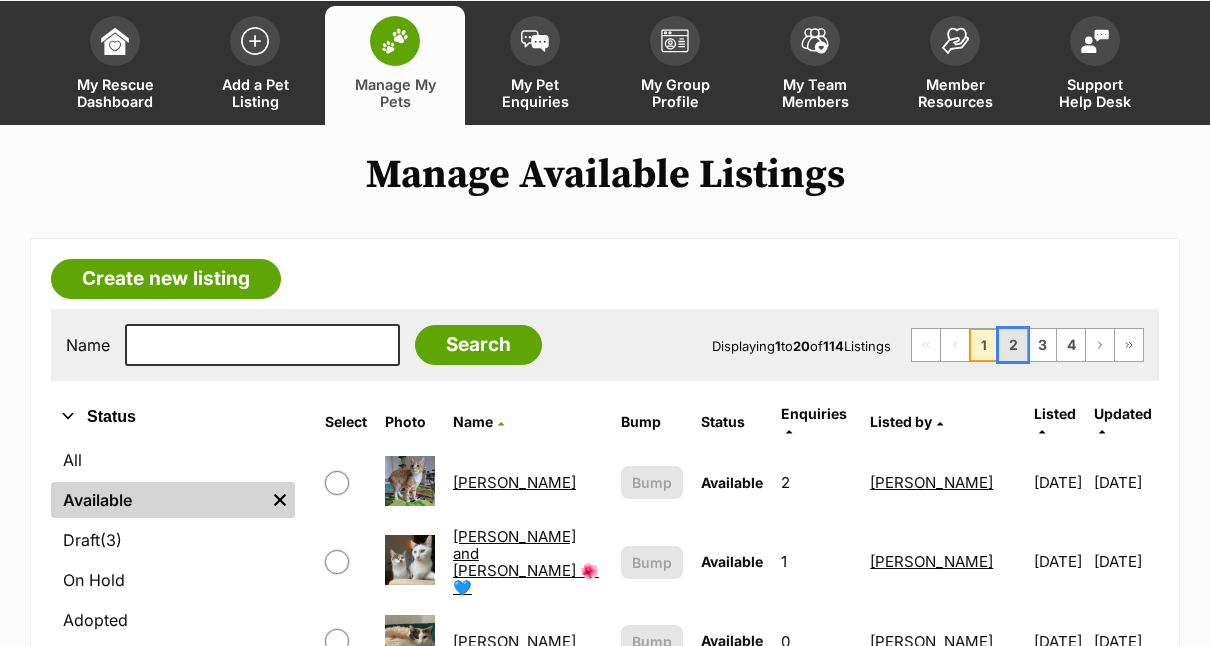 click on "2" at bounding box center (1013, 345) 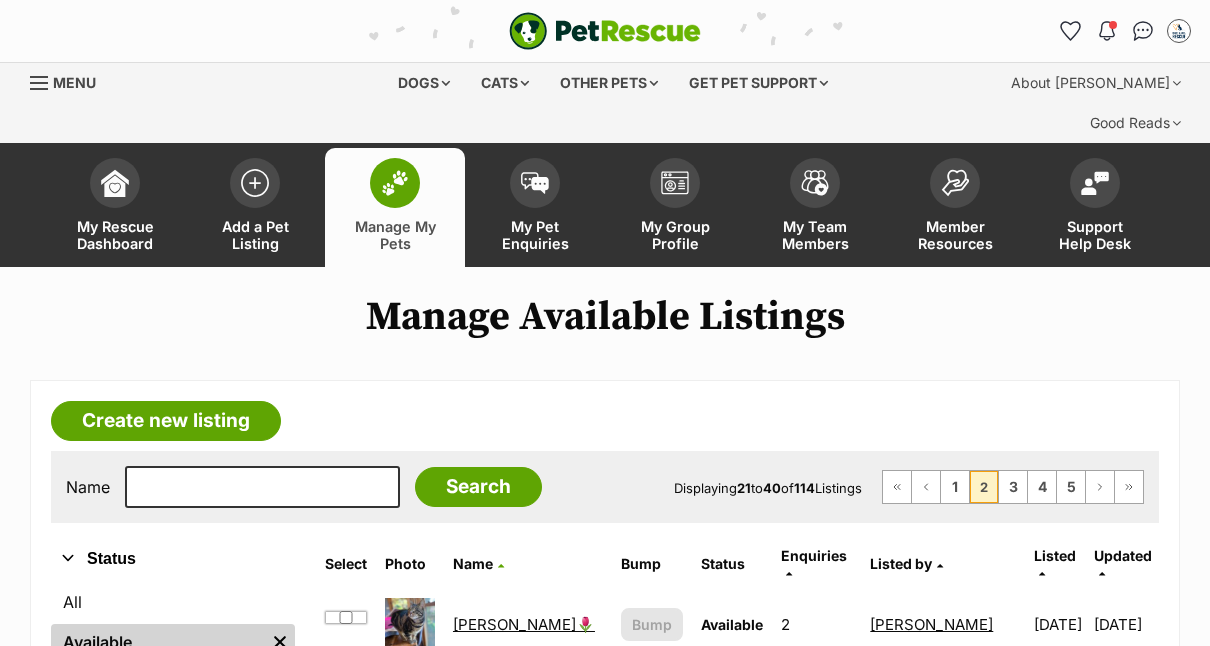 scroll, scrollTop: 0, scrollLeft: 0, axis: both 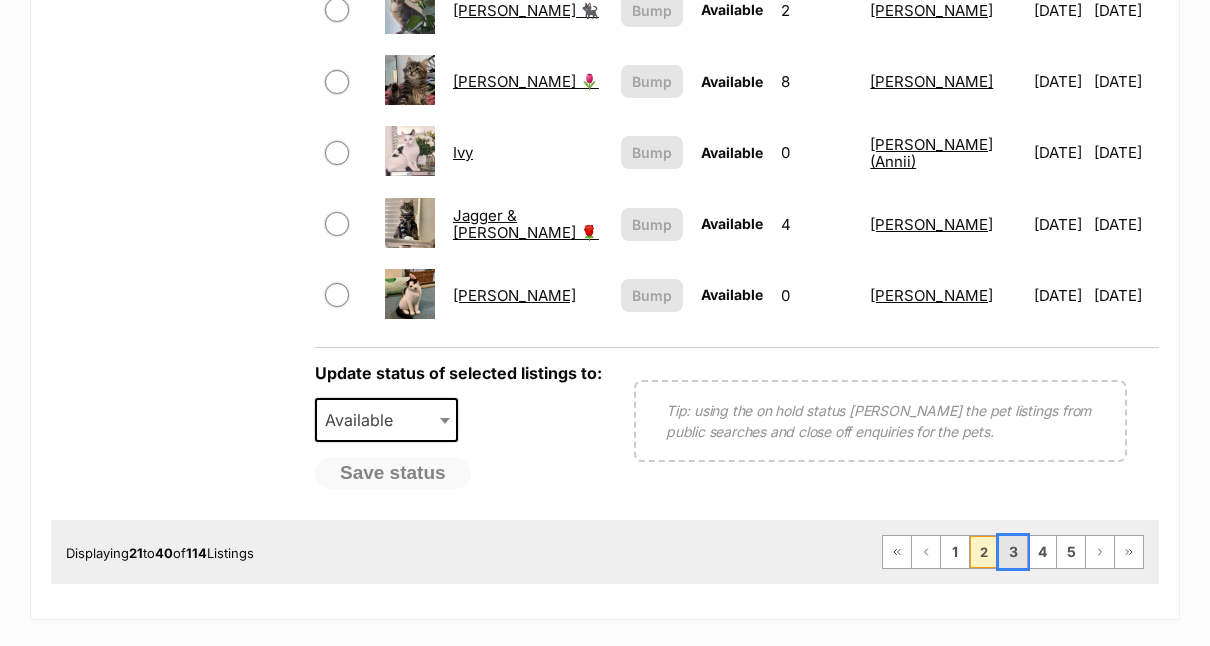 click on "3" at bounding box center (1013, 552) 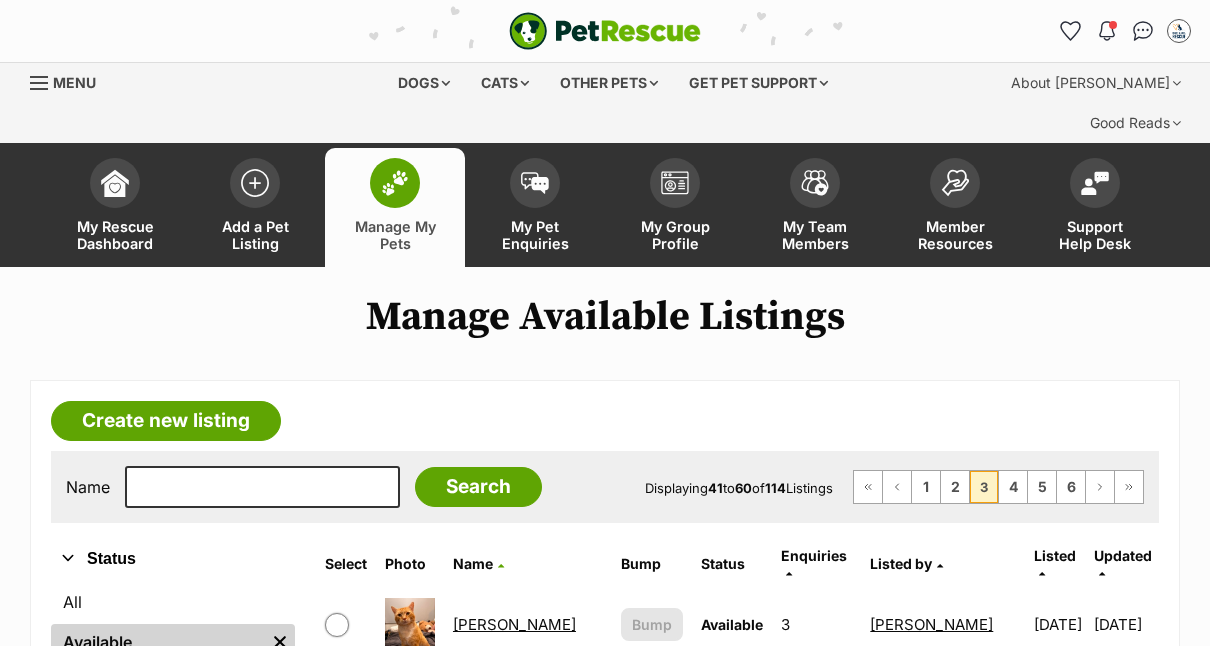 scroll, scrollTop: 0, scrollLeft: 0, axis: both 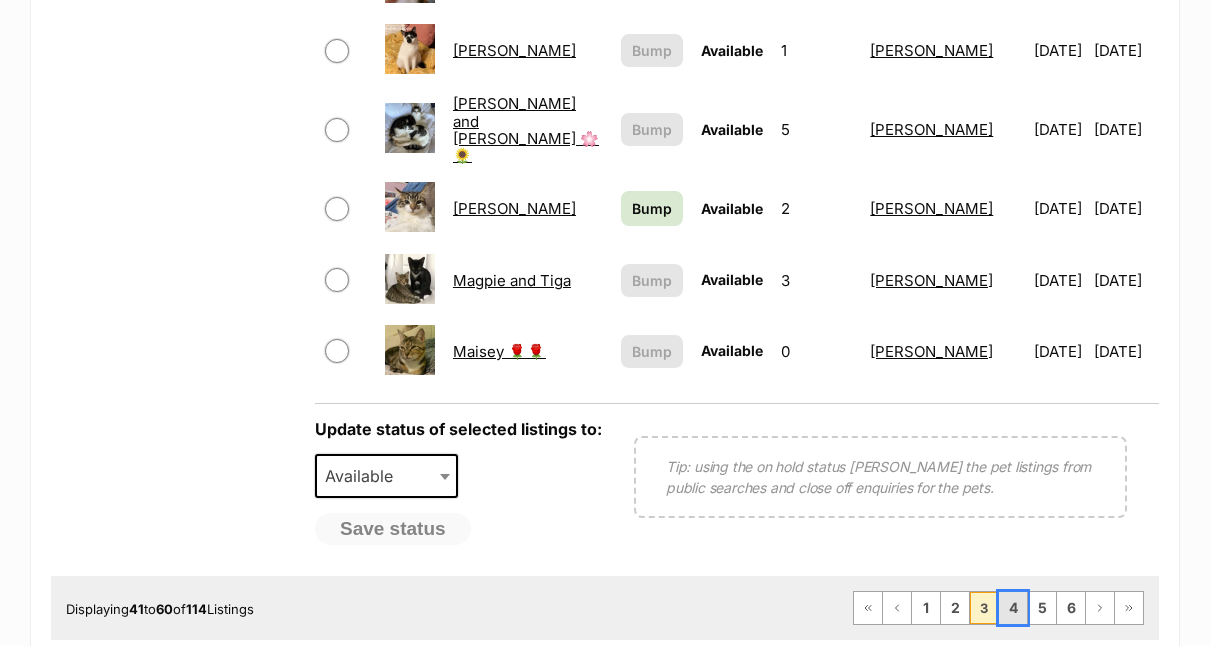 click on "4" at bounding box center [1013, 608] 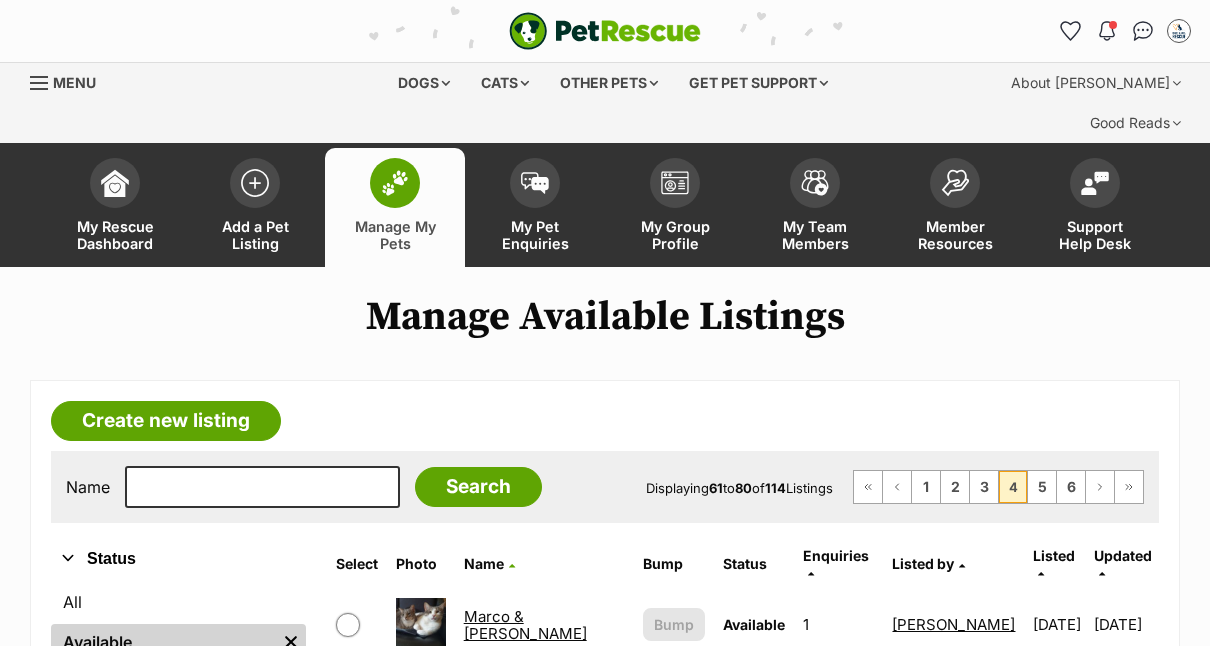 scroll, scrollTop: 0, scrollLeft: 0, axis: both 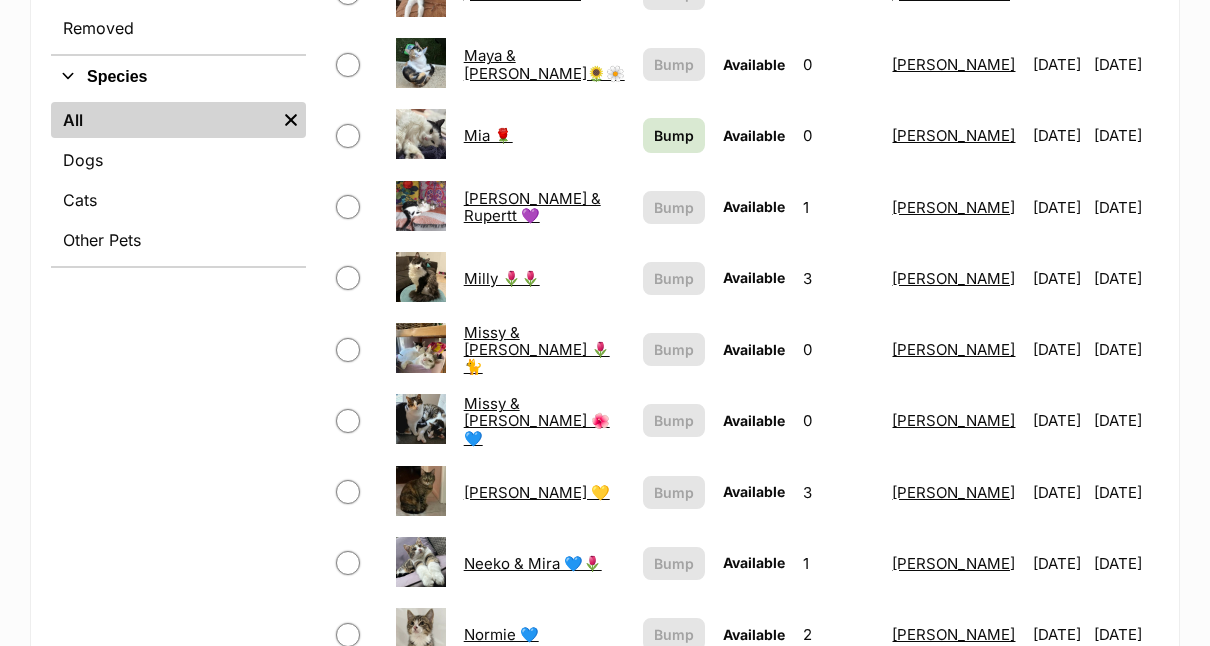 click on "Milly 🌷🌷" at bounding box center [502, 278] 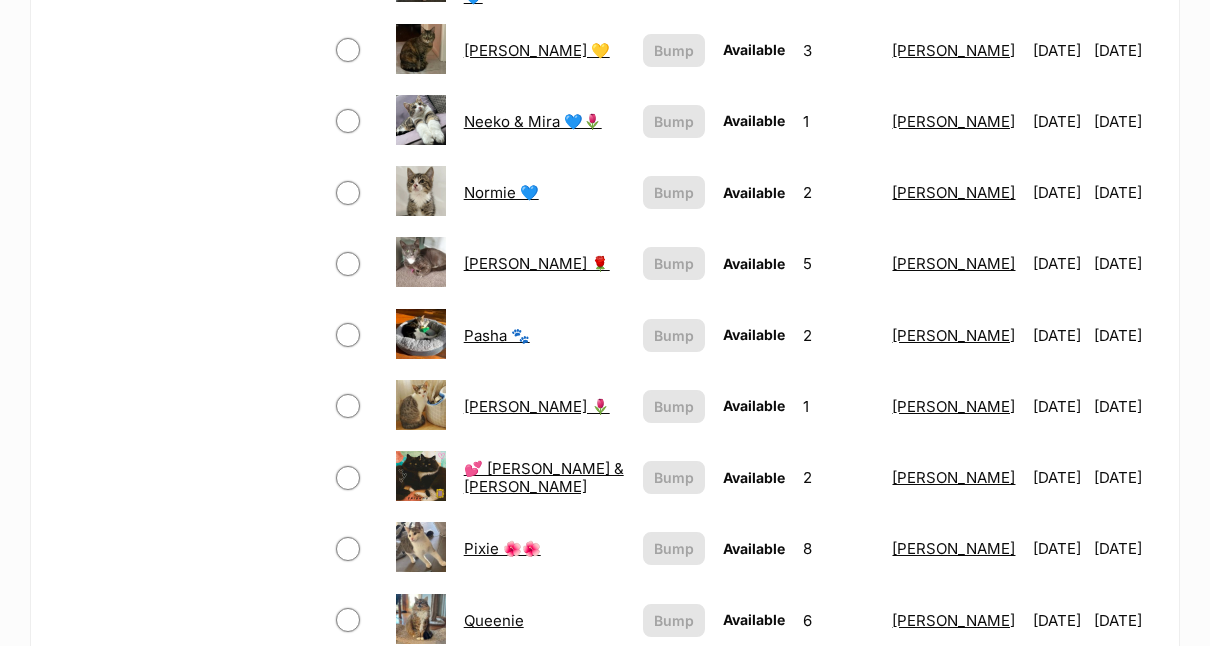 scroll, scrollTop: 1242, scrollLeft: 0, axis: vertical 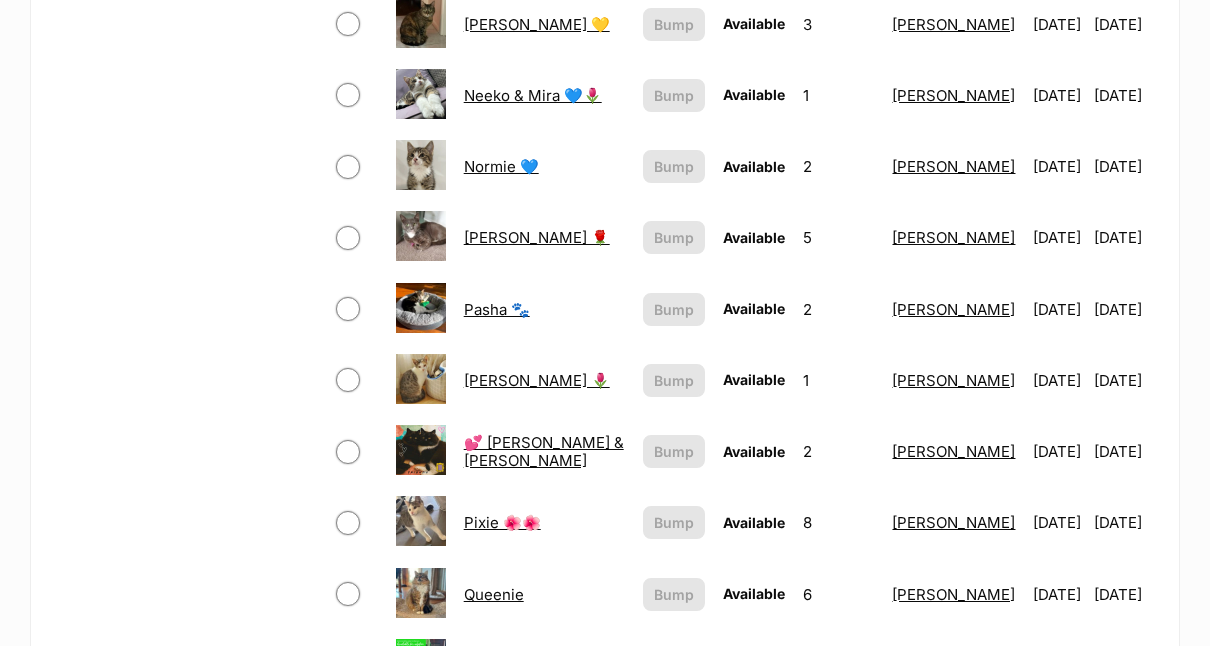 click on "Normie 💙" at bounding box center (501, 166) 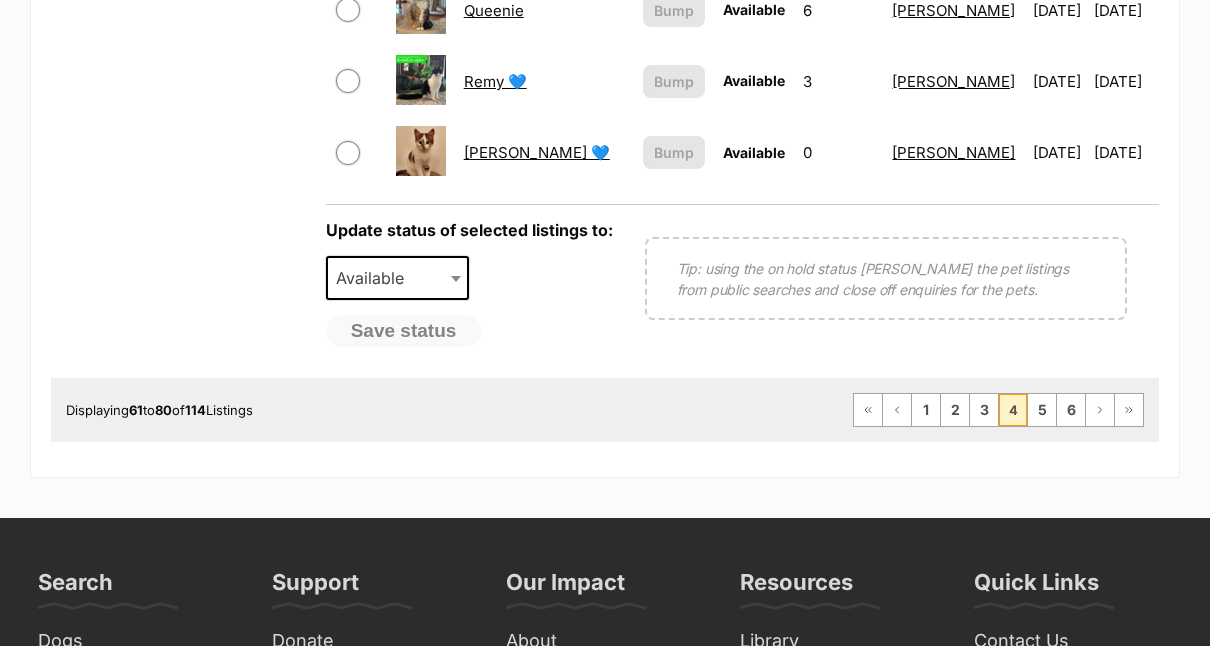 scroll, scrollTop: 1830, scrollLeft: 0, axis: vertical 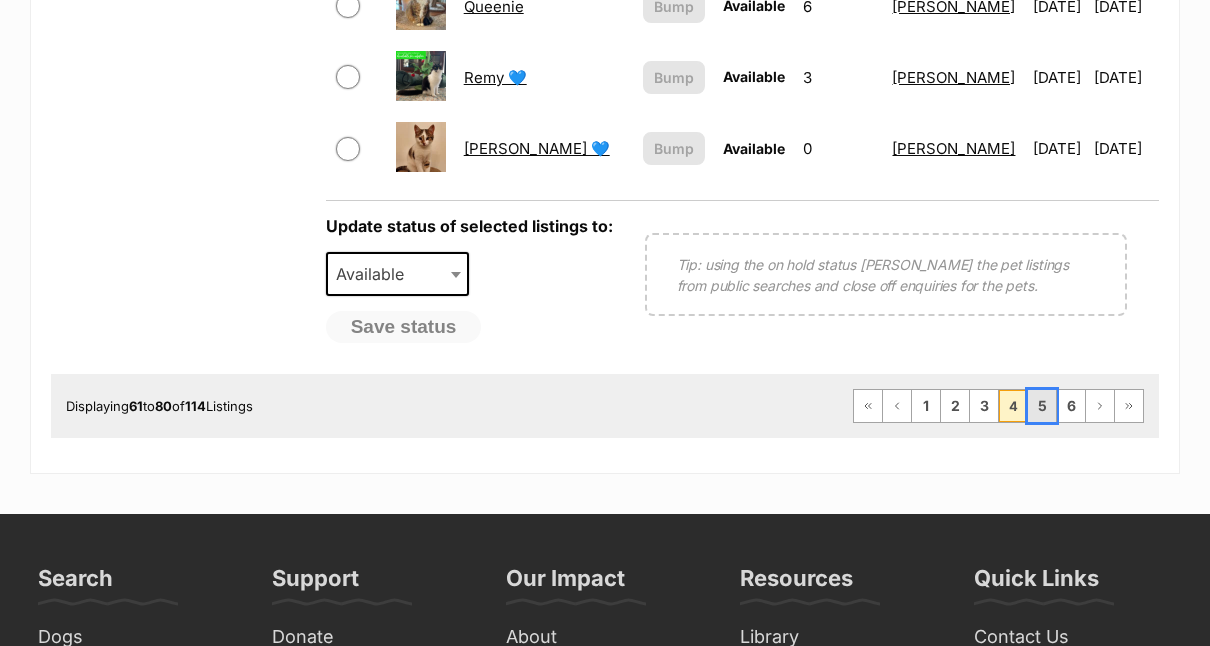 click on "5" at bounding box center (1042, 406) 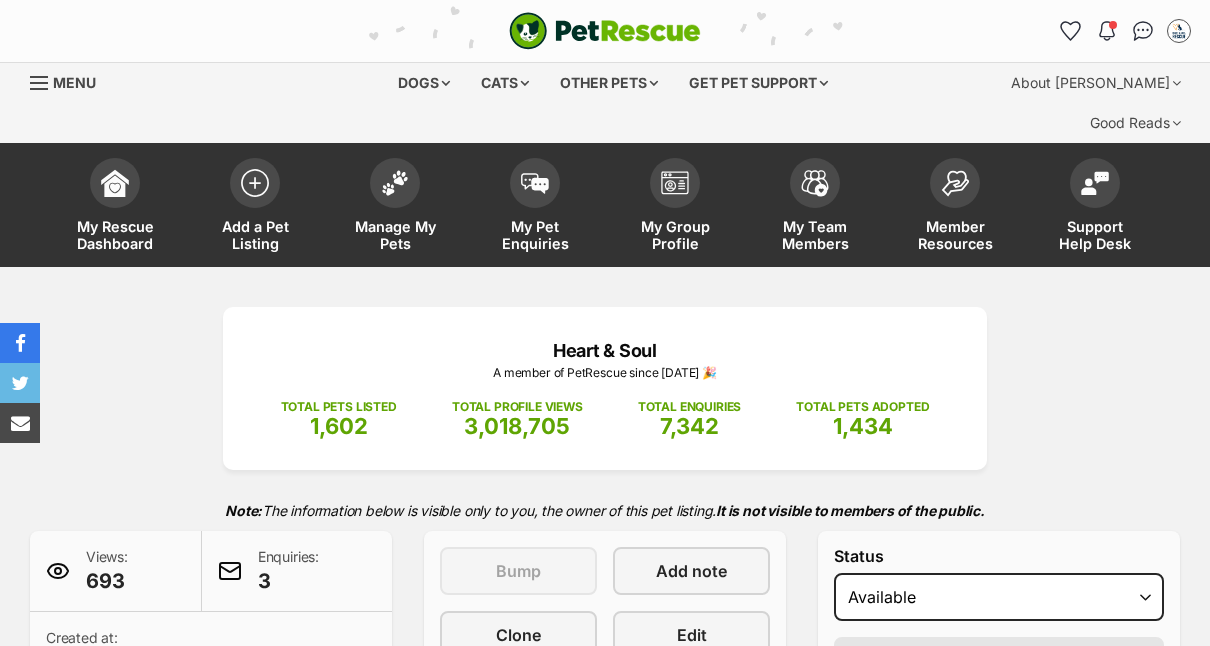 scroll, scrollTop: 0, scrollLeft: 0, axis: both 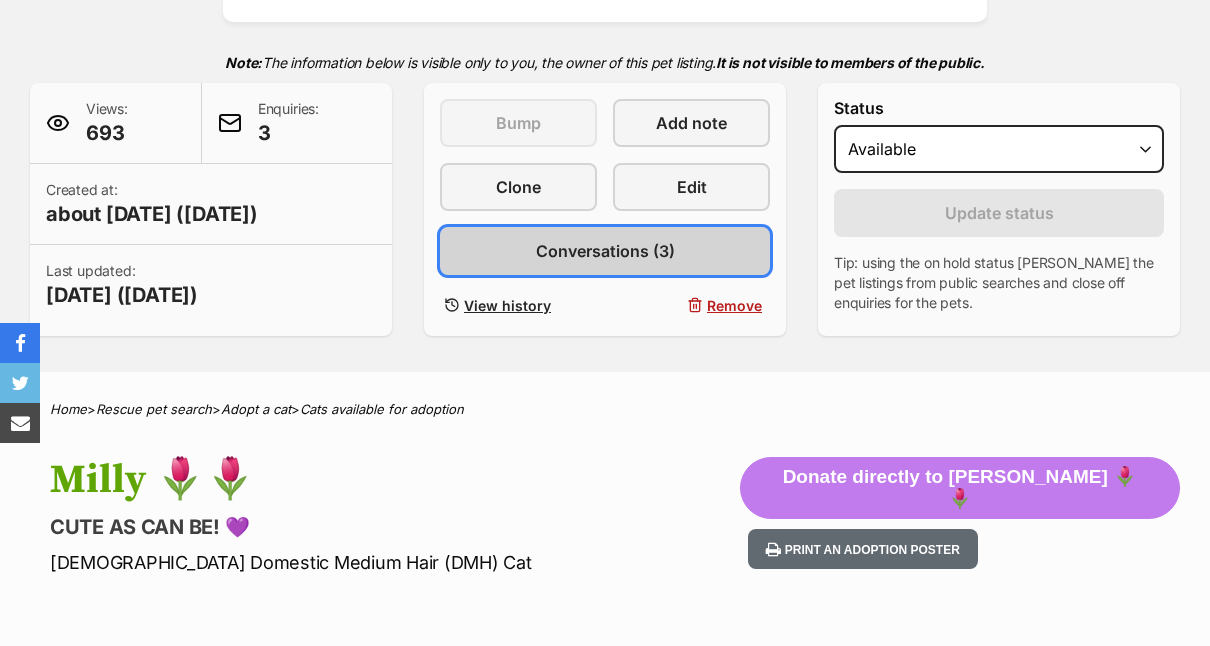 click on "Conversations (3)" at bounding box center [605, 251] 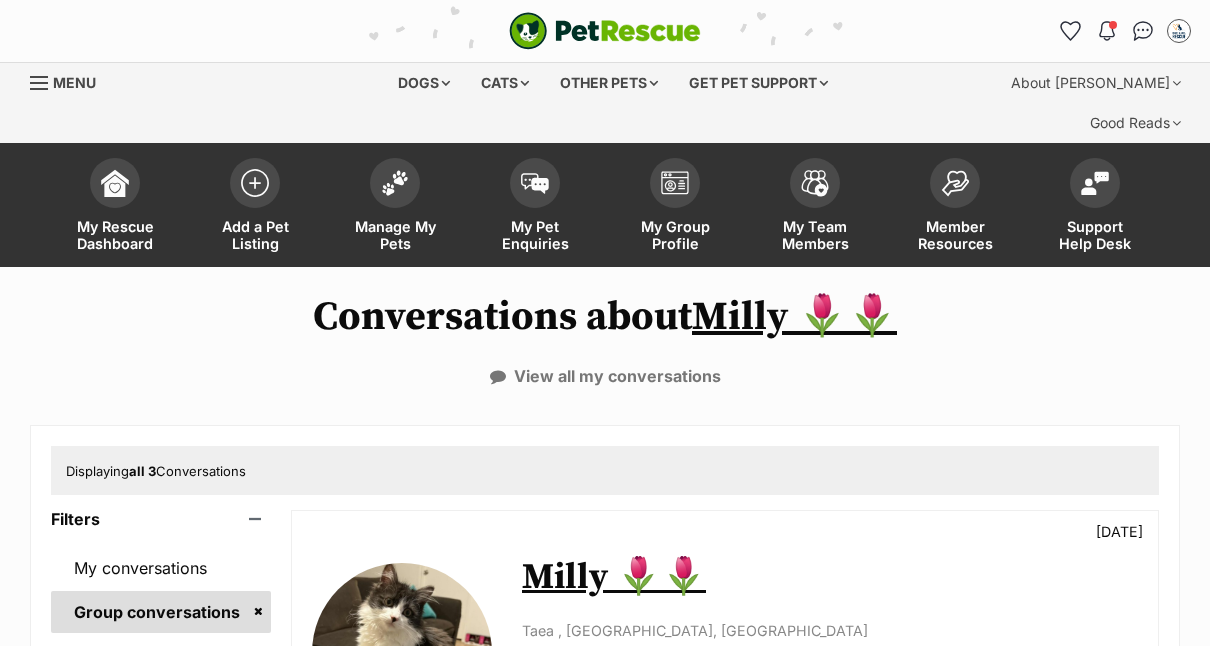scroll, scrollTop: 0, scrollLeft: 0, axis: both 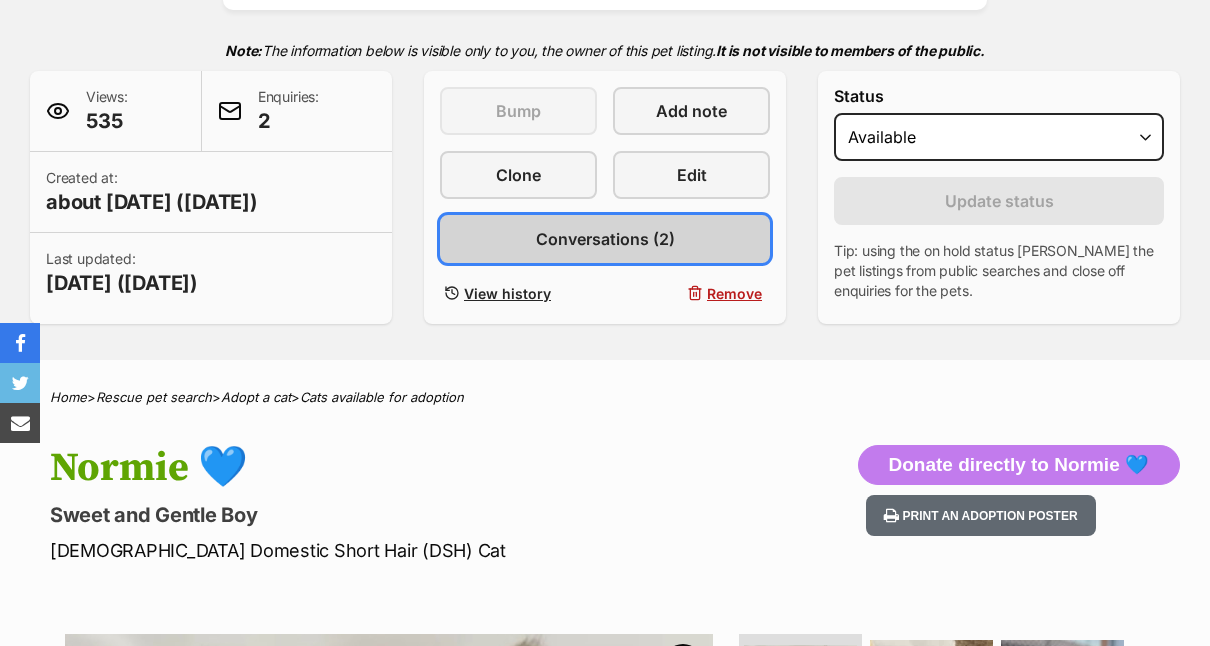 drag, startPoint x: 647, startPoint y: 205, endPoint x: 577, endPoint y: 198, distance: 70.34913 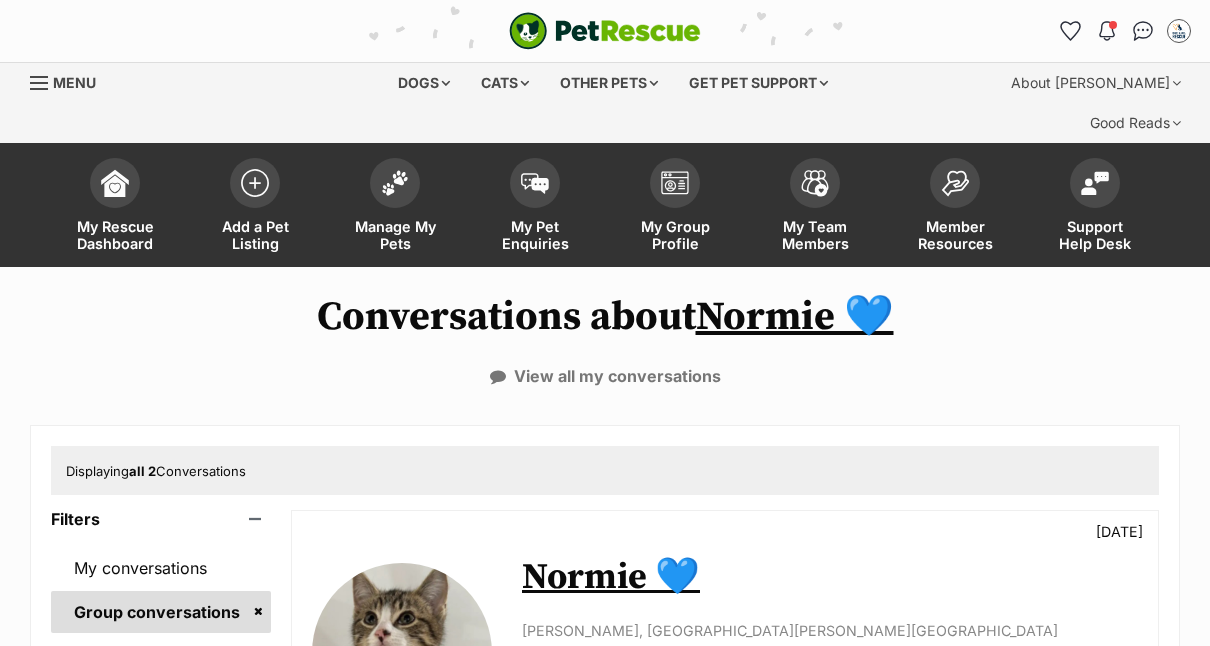 scroll, scrollTop: 0, scrollLeft: 0, axis: both 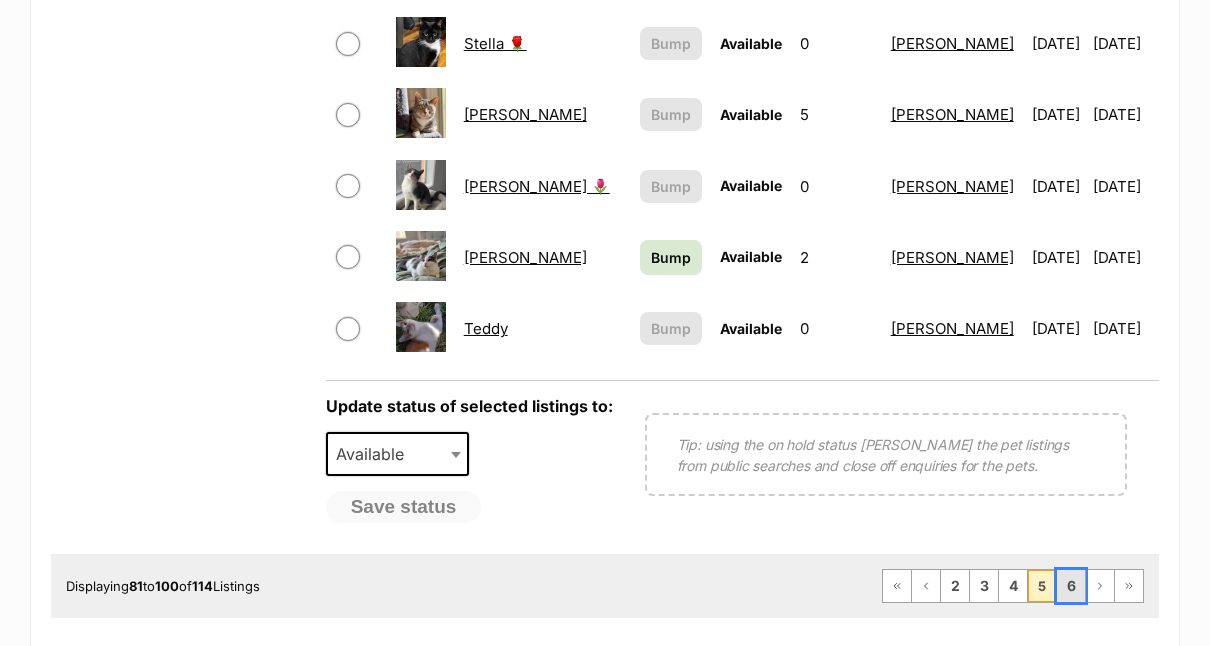 click on "6" at bounding box center (1071, 586) 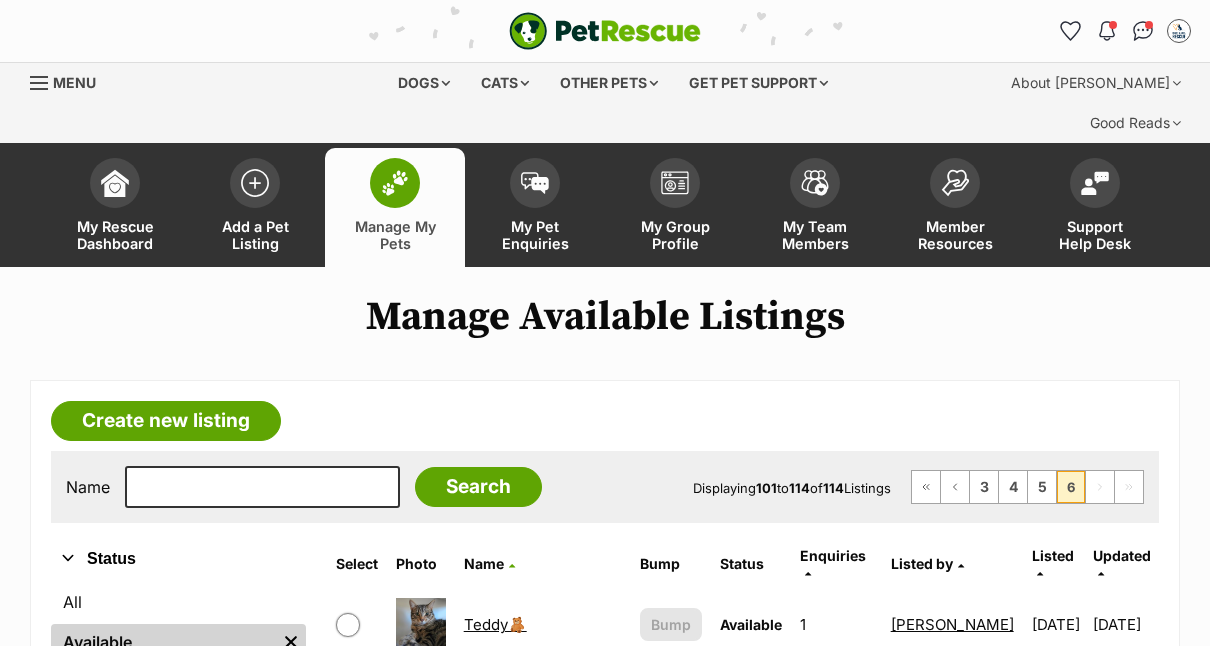 scroll, scrollTop: 0, scrollLeft: 0, axis: both 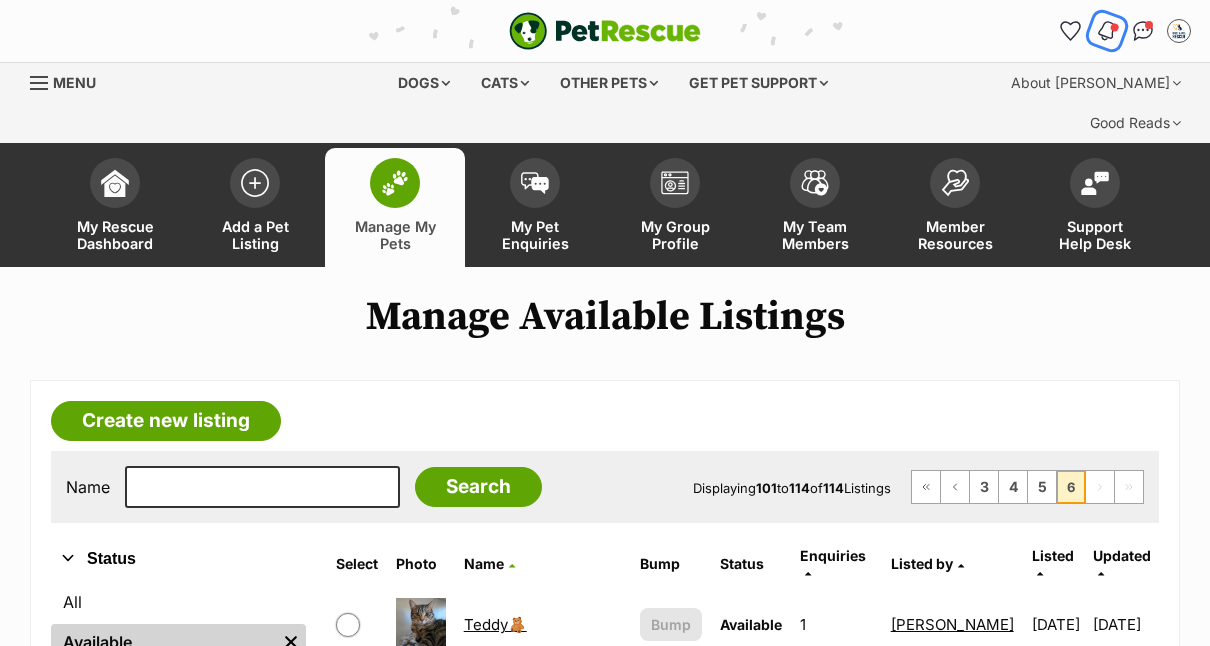 click at bounding box center [1107, 31] 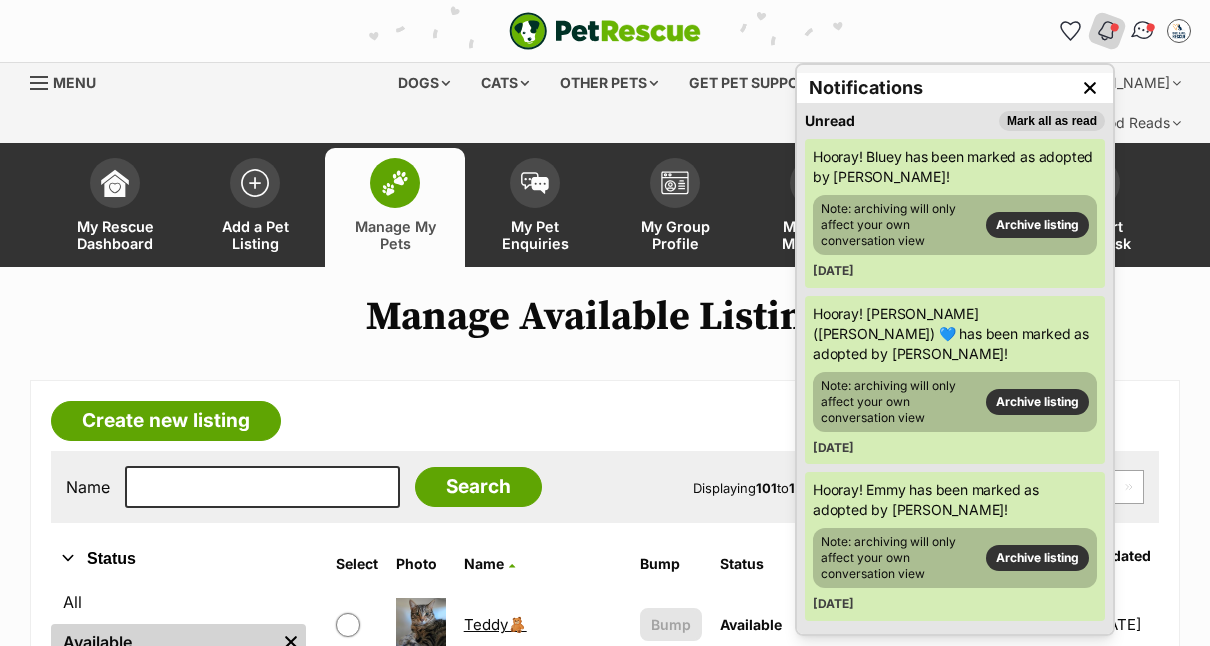 click at bounding box center [1143, 31] 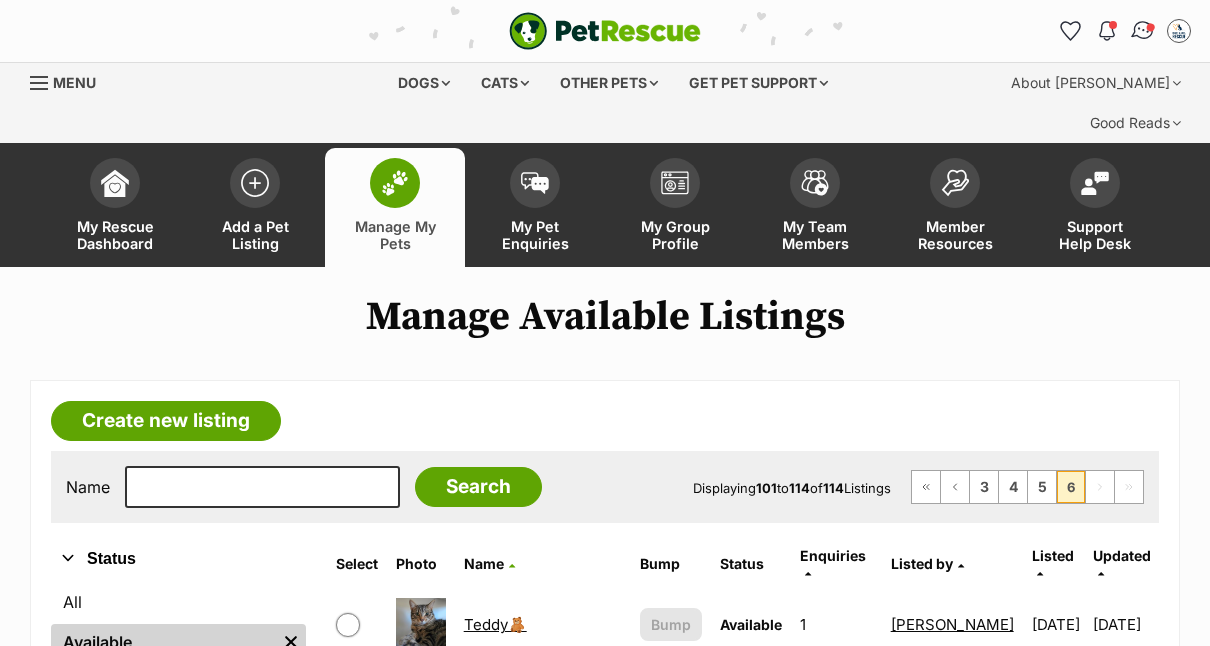 click at bounding box center (1143, 31) 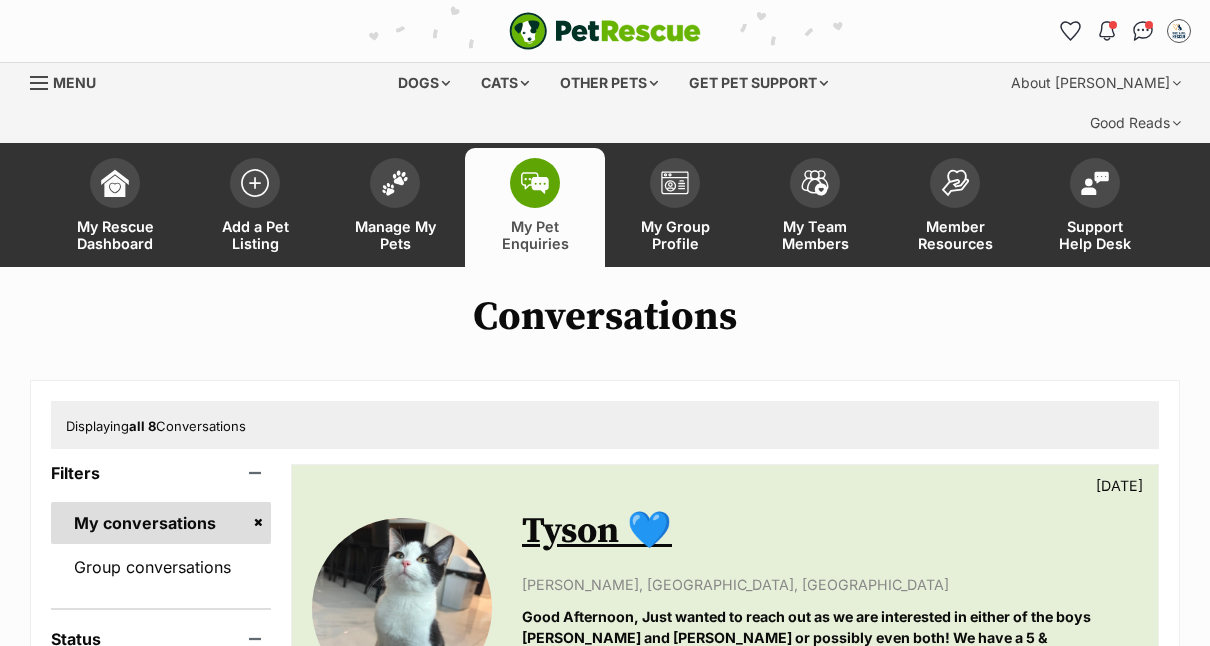 scroll, scrollTop: 0, scrollLeft: 0, axis: both 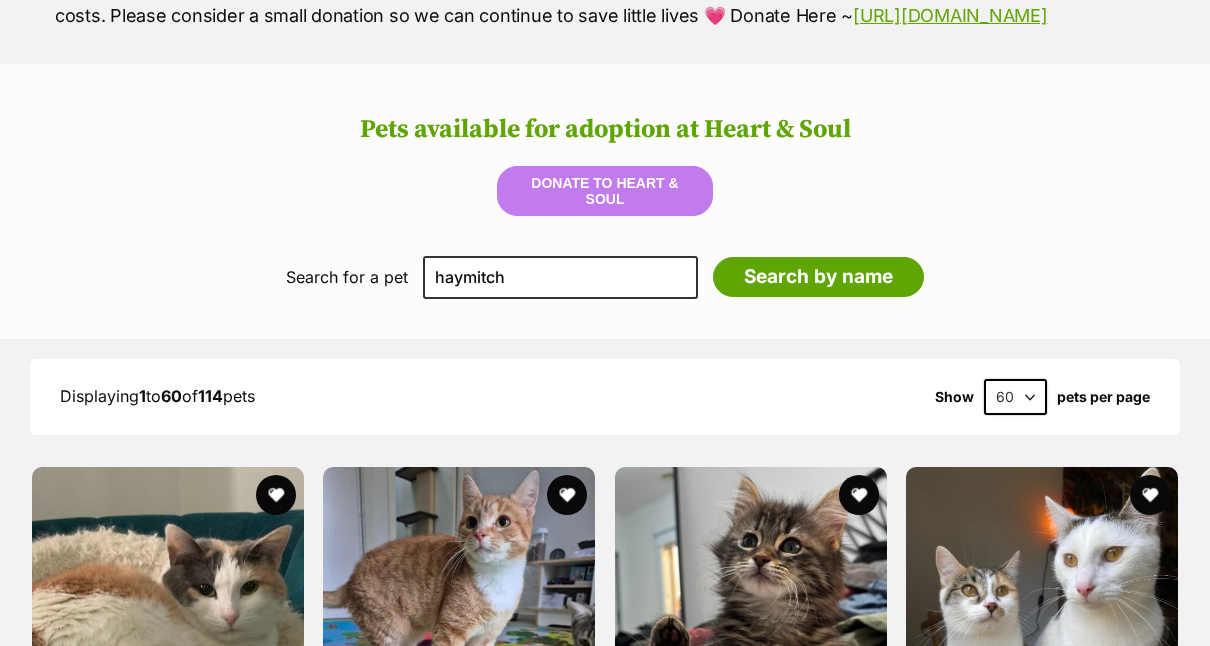 type on "haymitch" 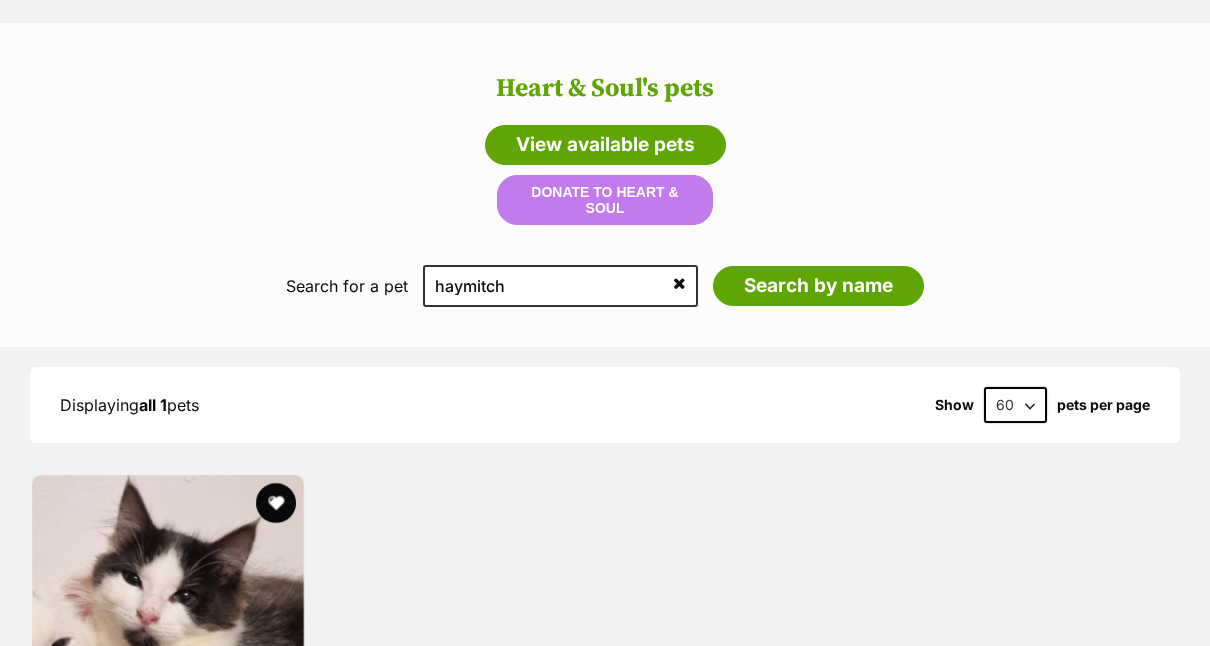 scroll, scrollTop: 2560, scrollLeft: 0, axis: vertical 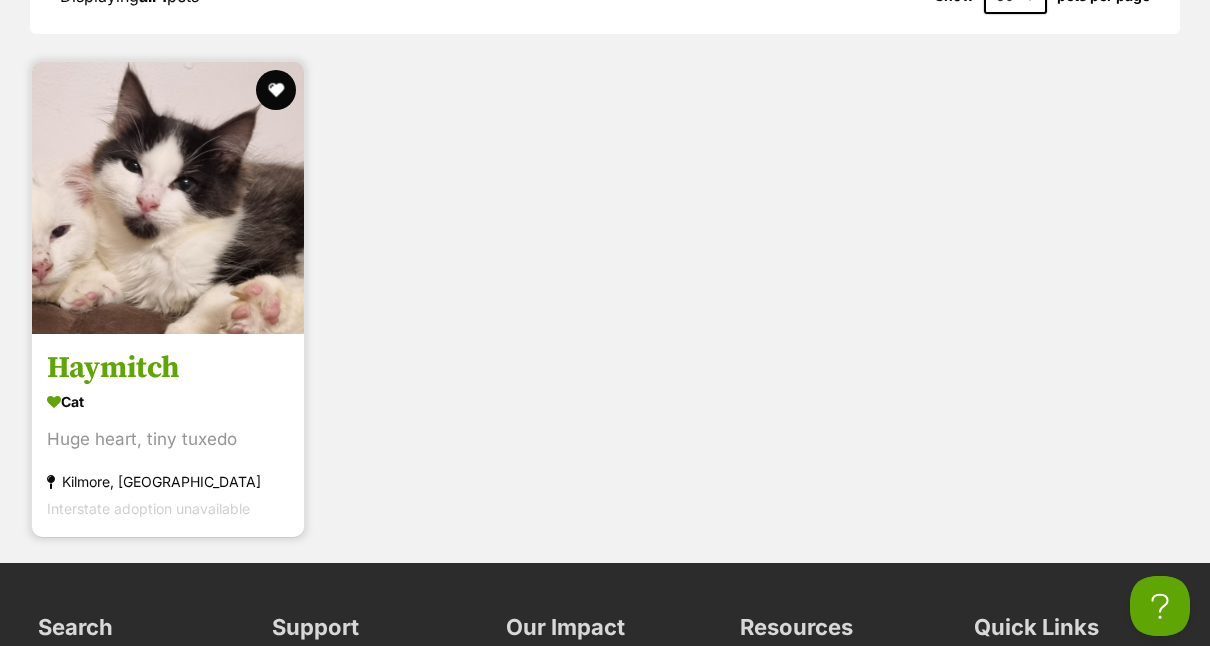 click on "Haymitch" at bounding box center (168, 368) 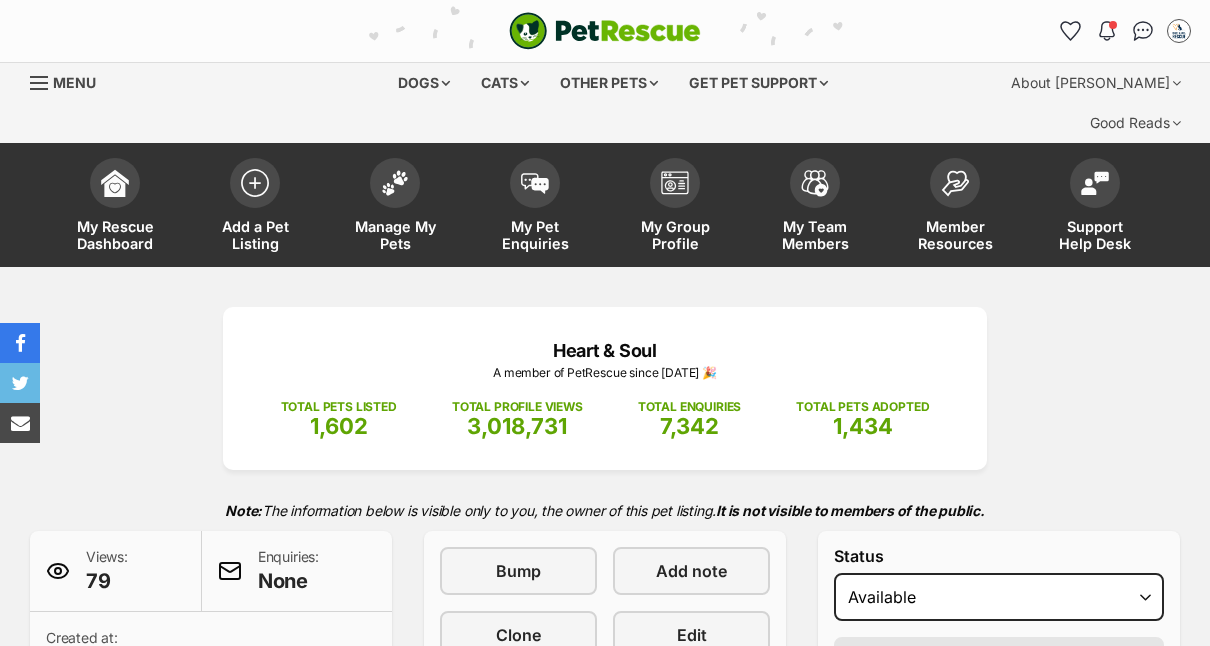 scroll, scrollTop: 0, scrollLeft: 0, axis: both 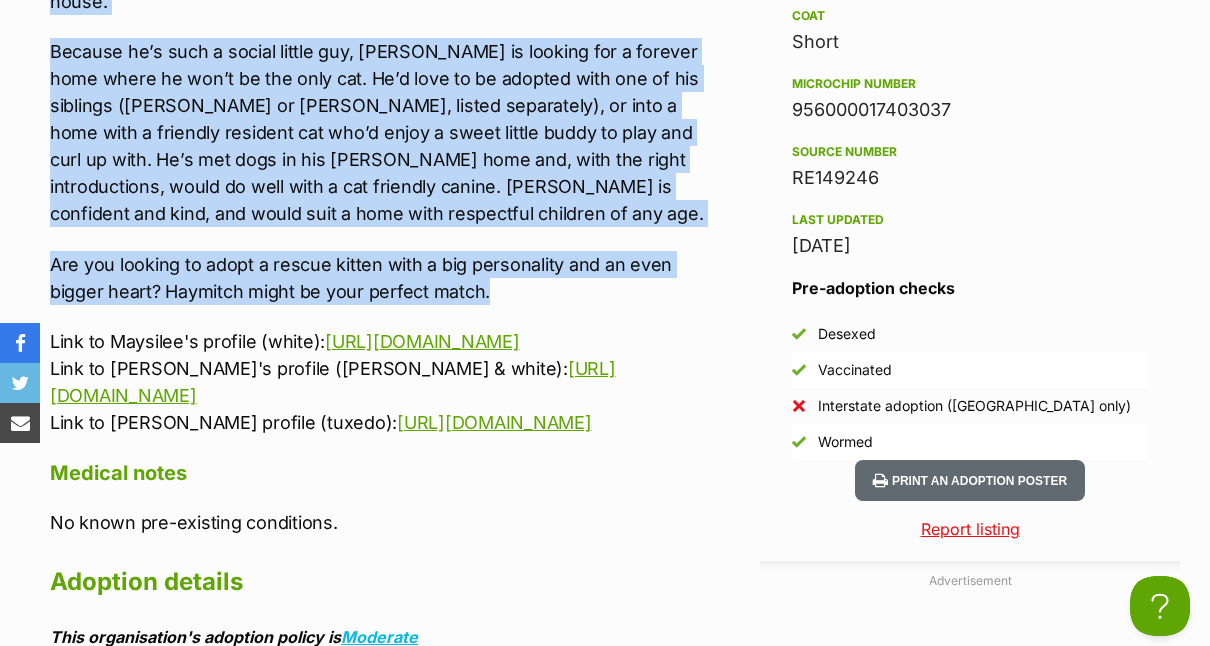 drag, startPoint x: 49, startPoint y: 250, endPoint x: 523, endPoint y: 192, distance: 477.53534 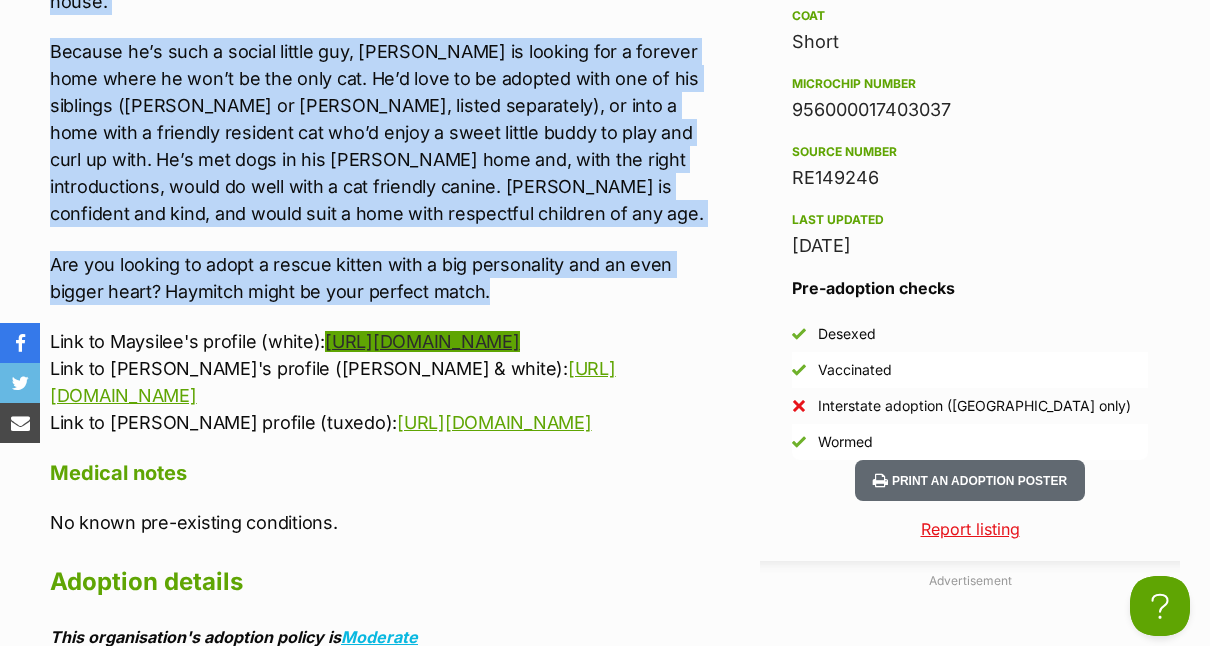 click on "https://www.petrescue.com.au/listings/1130630" at bounding box center [422, 341] 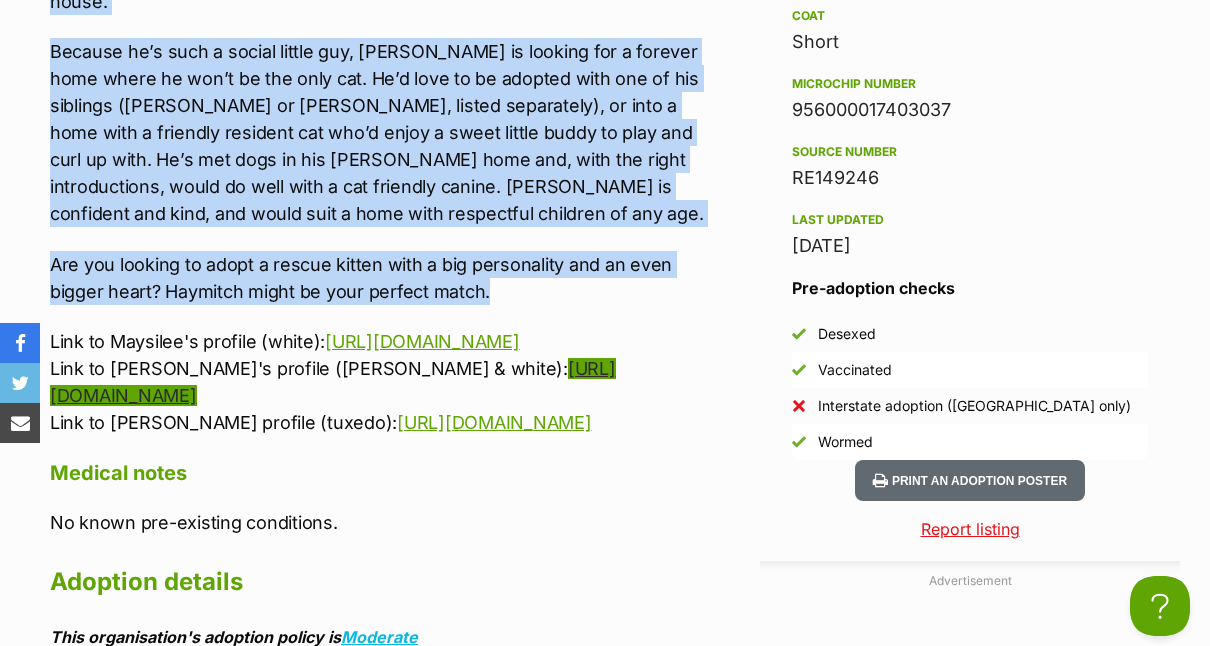 click on "https://www.petrescue.com.au/listings/1130629" at bounding box center (333, 382) 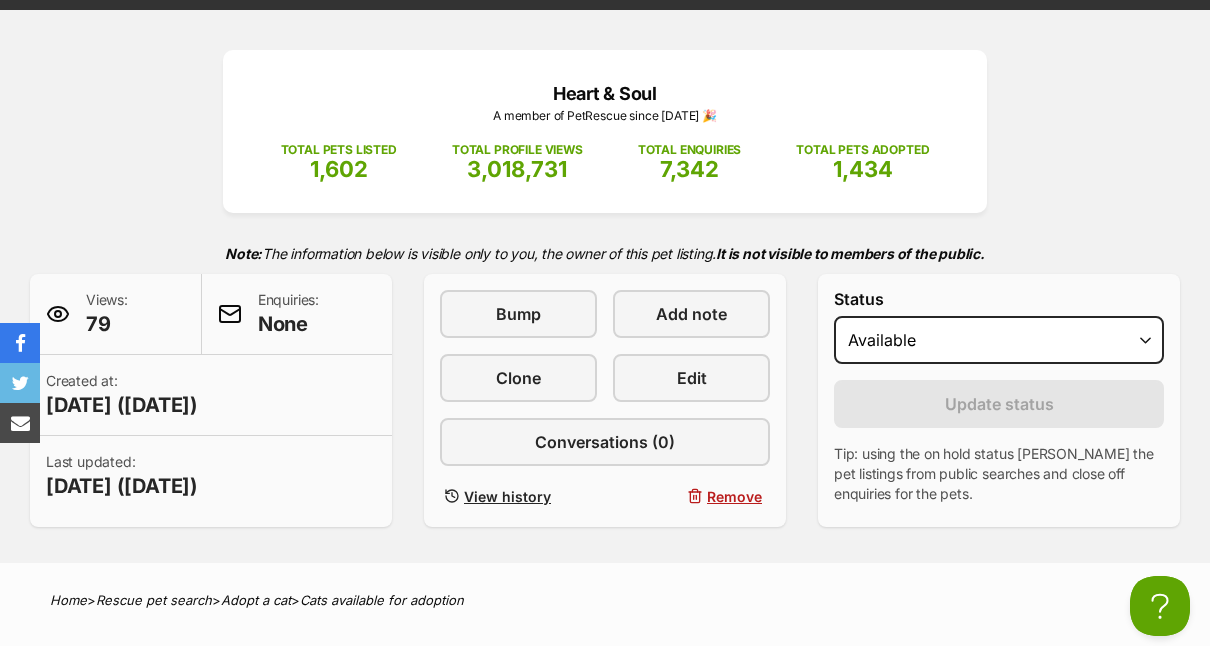 scroll, scrollTop: 268, scrollLeft: 0, axis: vertical 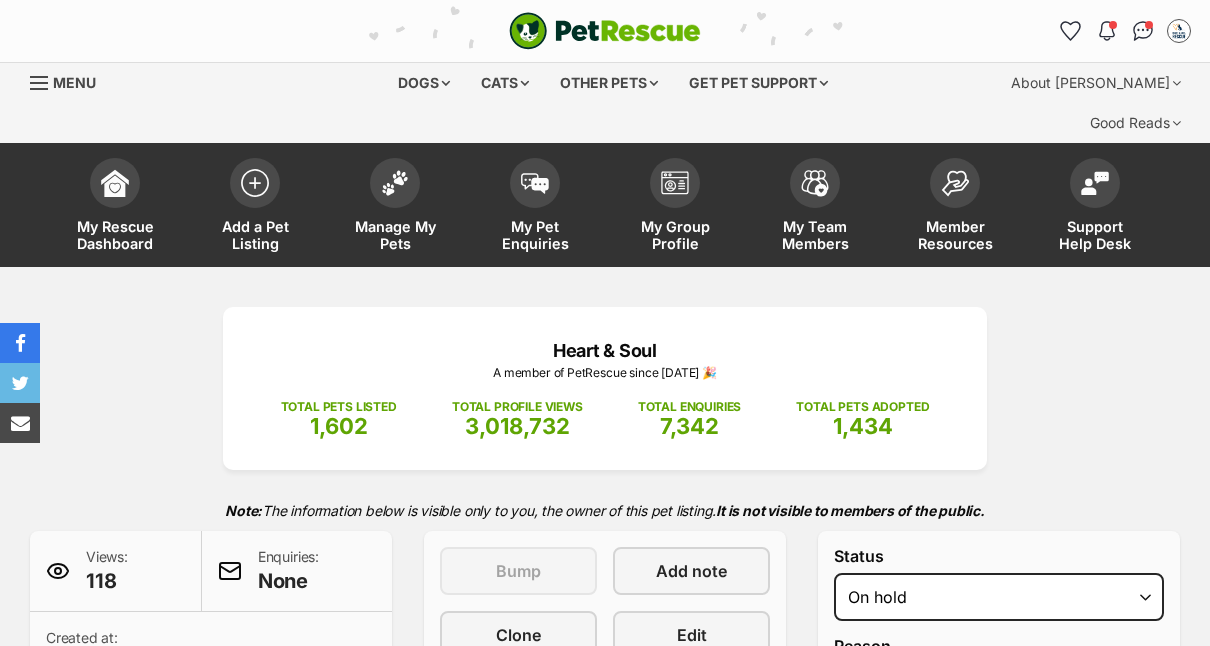select on "adoption_pending" 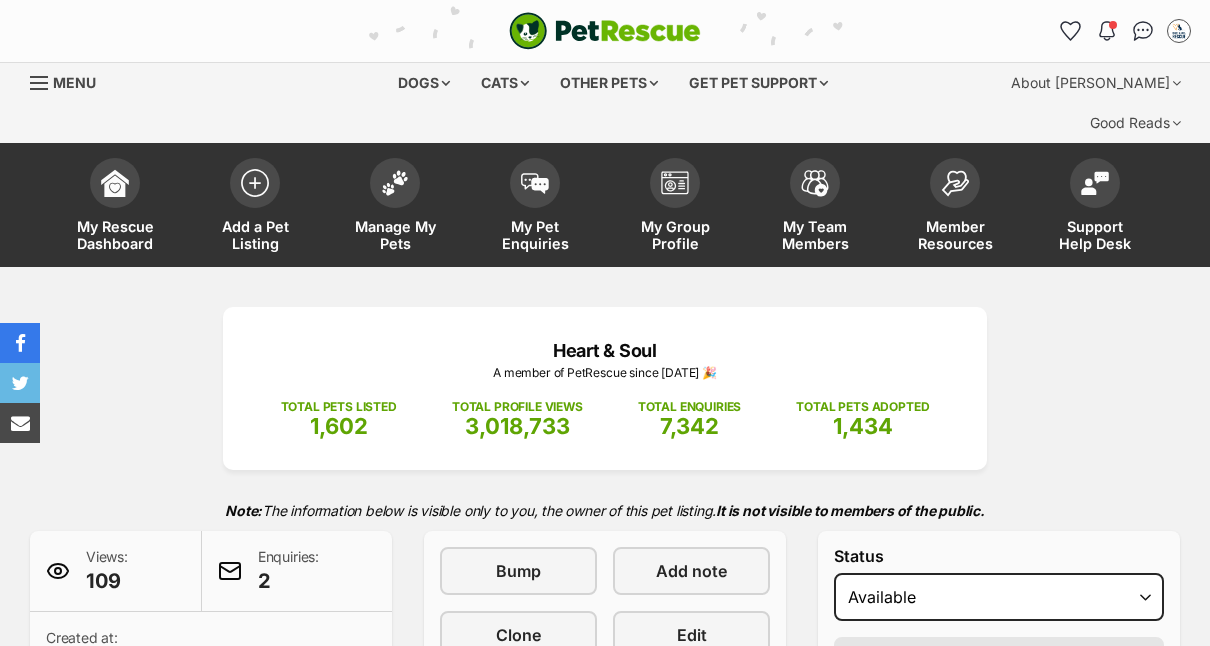 scroll, scrollTop: 0, scrollLeft: 0, axis: both 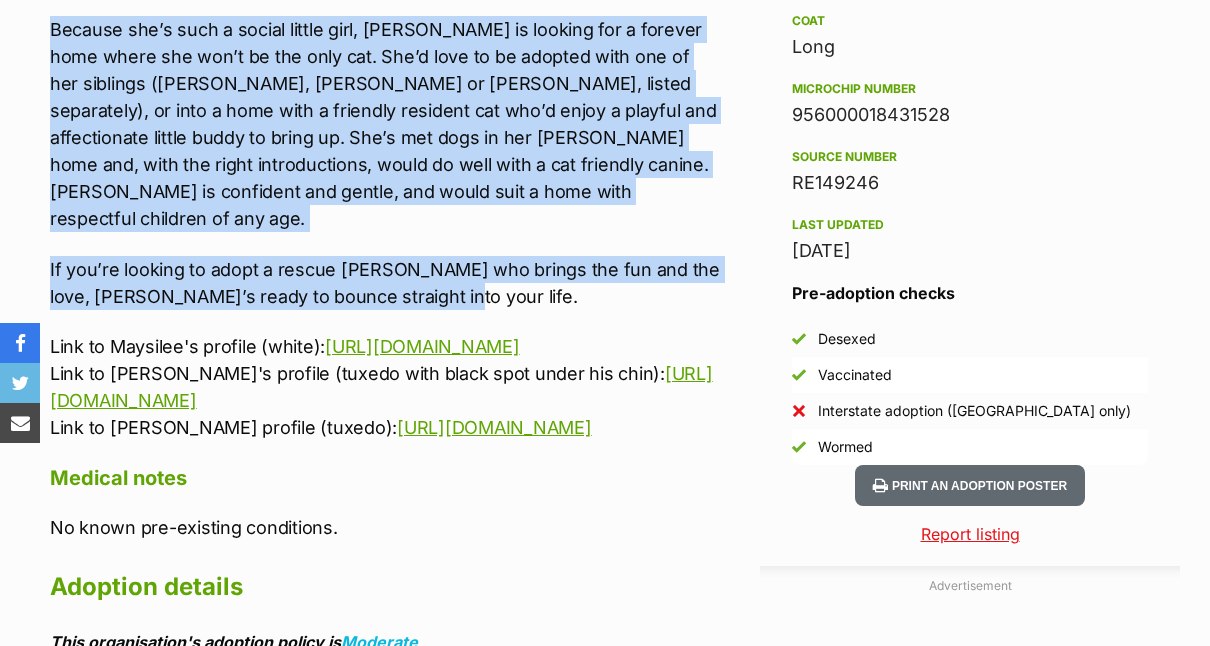 drag, startPoint x: 50, startPoint y: 297, endPoint x: 598, endPoint y: 204, distance: 555.8354 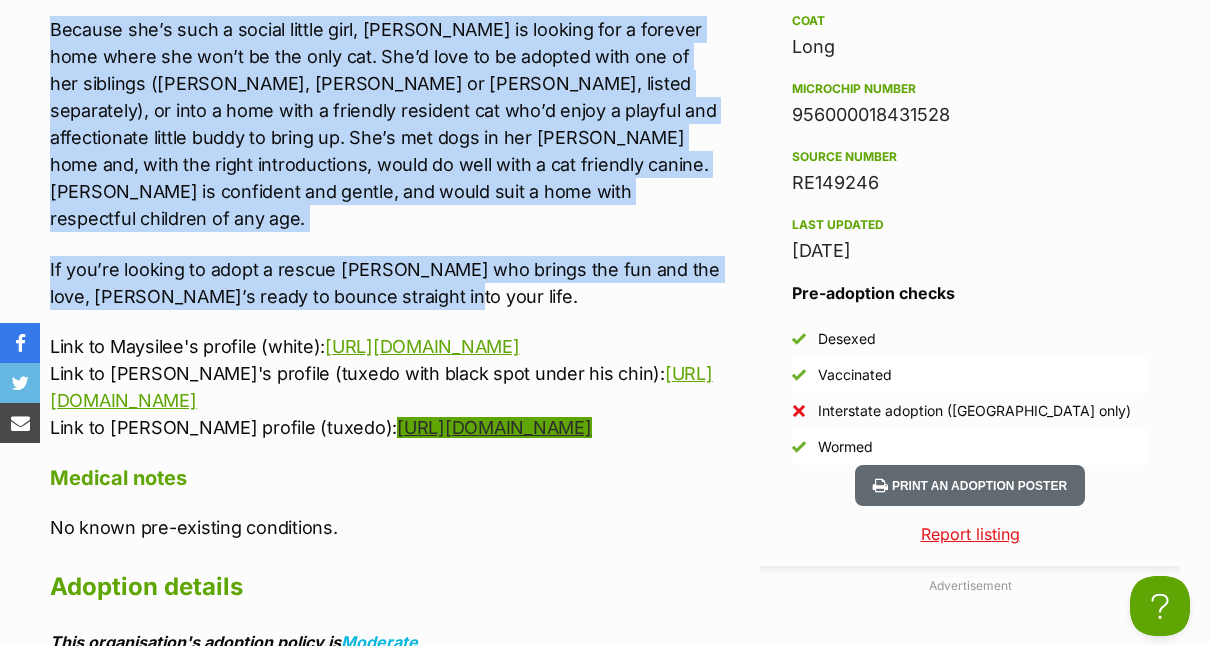 scroll, scrollTop: 0, scrollLeft: 0, axis: both 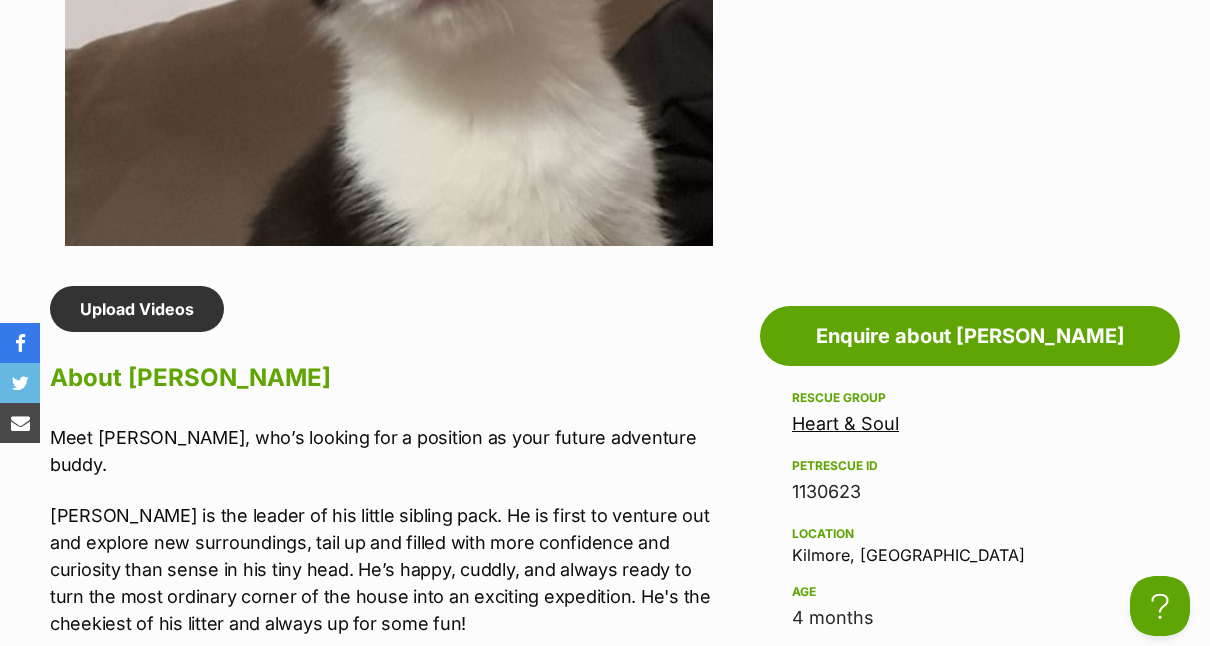 drag, startPoint x: 58, startPoint y: 378, endPoint x: 79, endPoint y: 468, distance: 92.417534 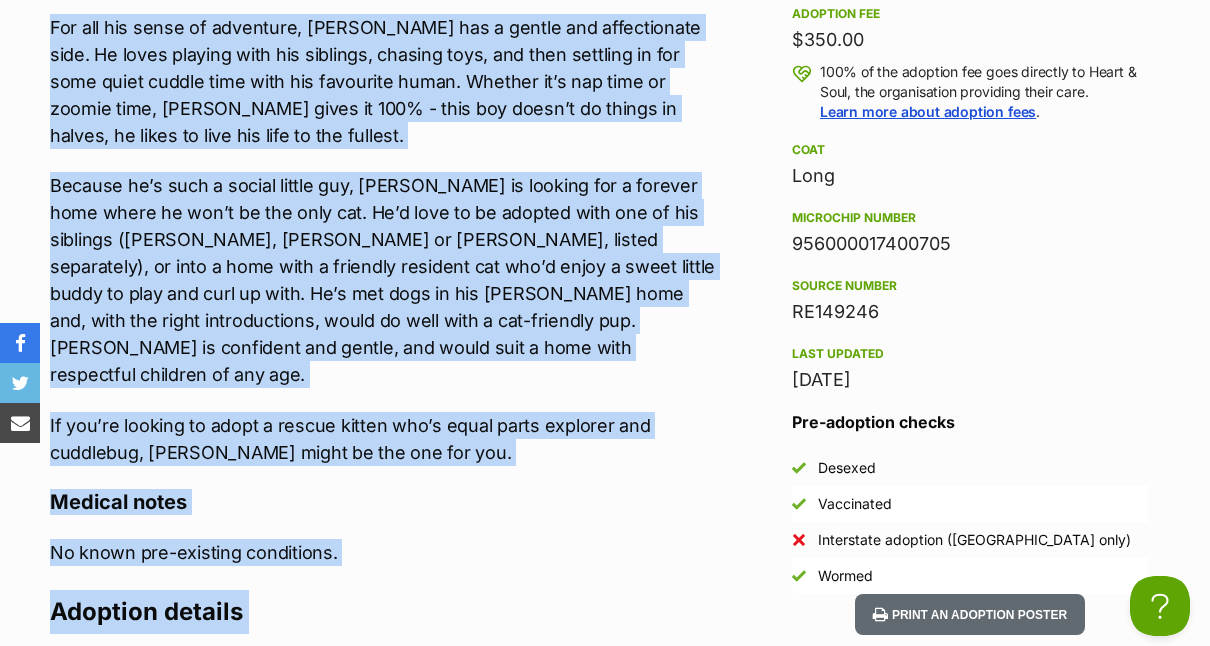 scroll, scrollTop: 2349, scrollLeft: 0, axis: vertical 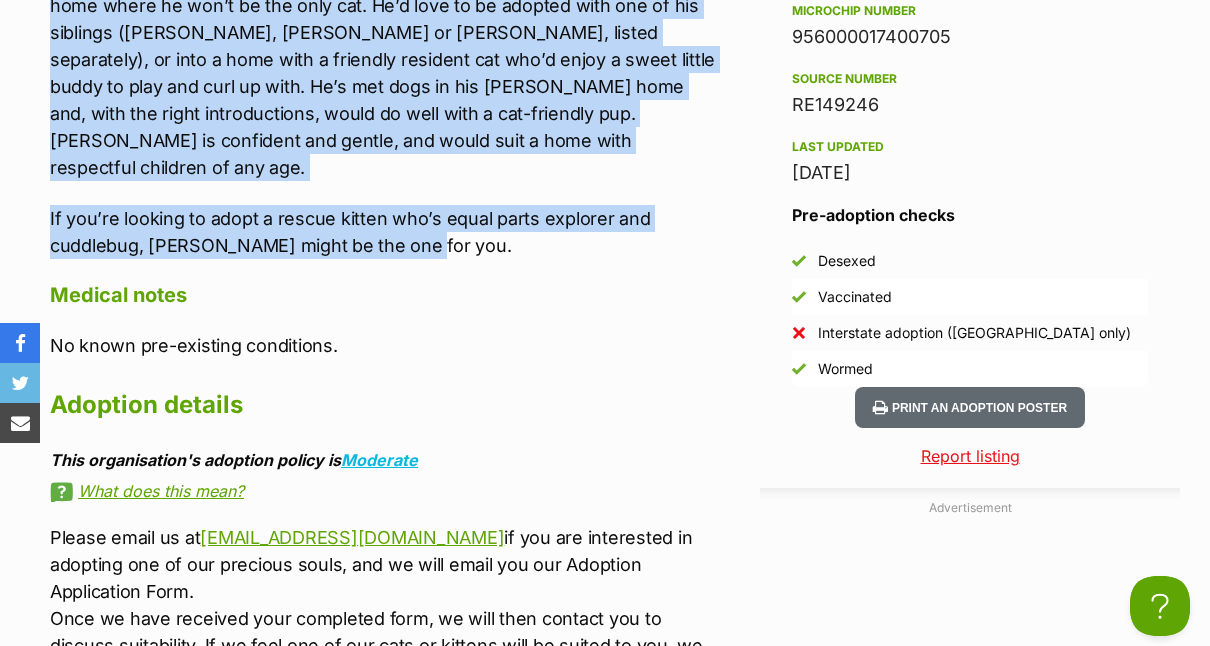drag, startPoint x: 53, startPoint y: 393, endPoint x: 538, endPoint y: 130, distance: 551.7191 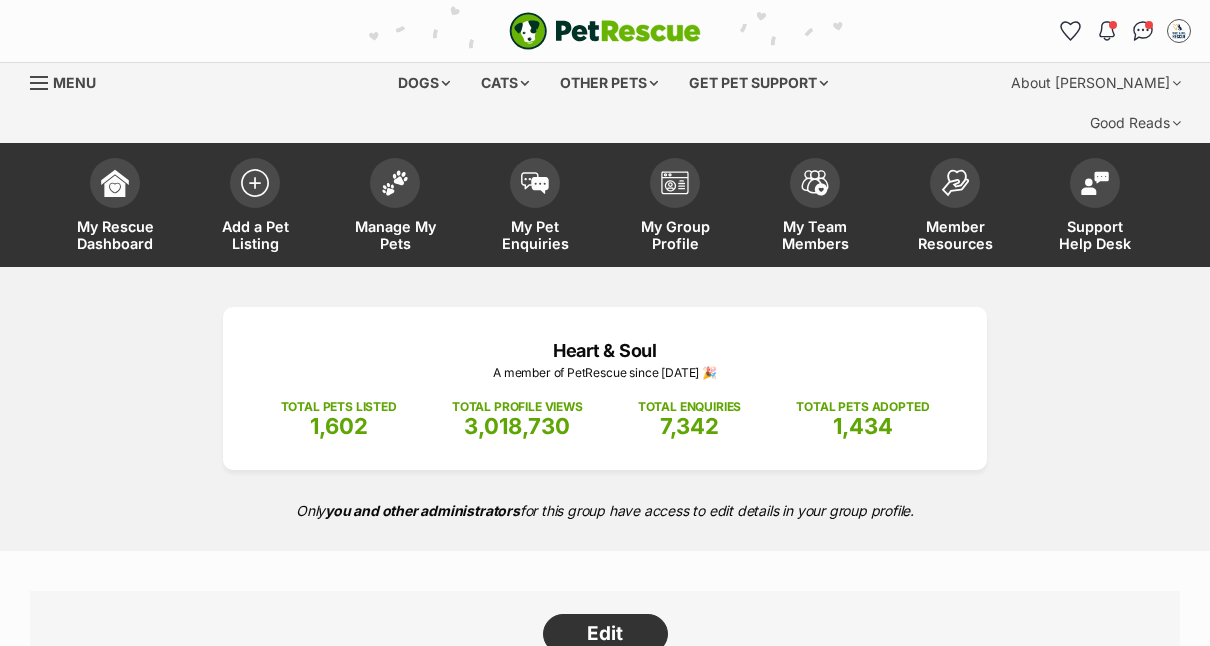 scroll, scrollTop: 2943, scrollLeft: 0, axis: vertical 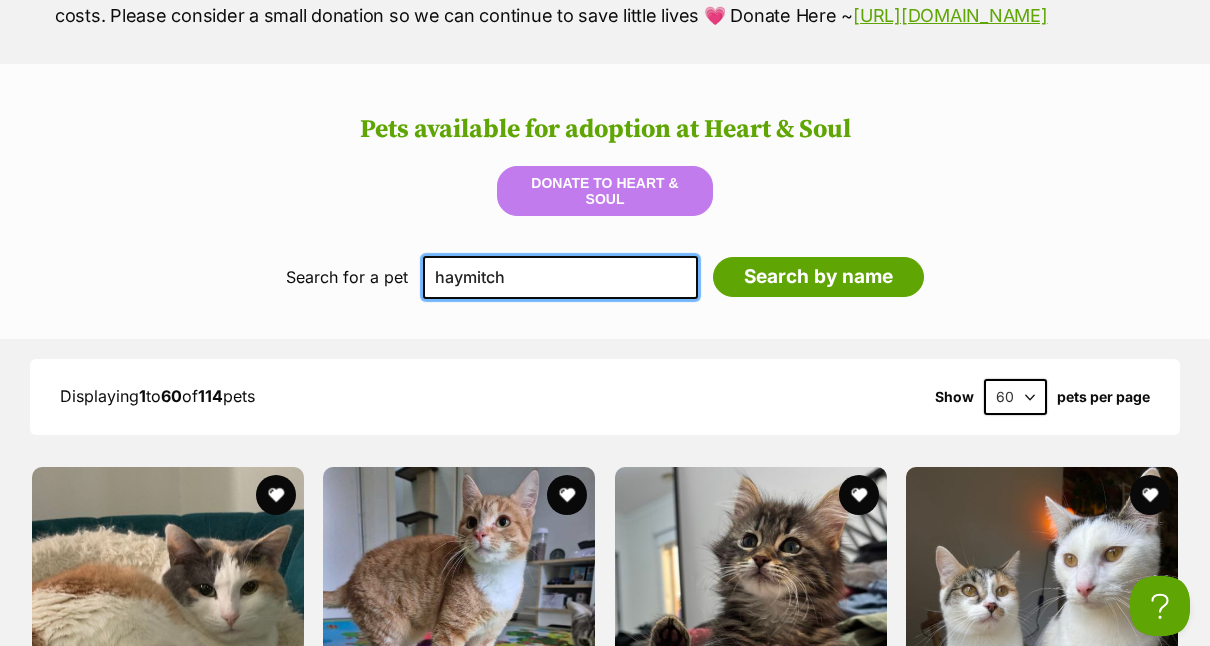 click on "haymitch" at bounding box center [560, 277] 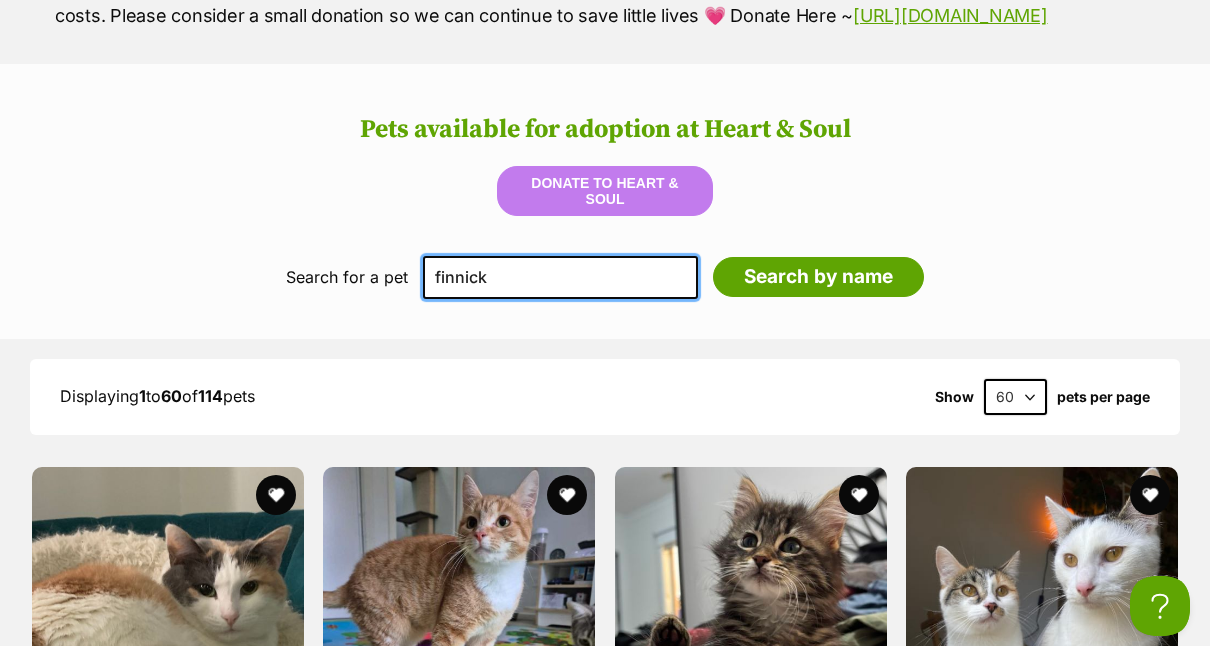 type on "finnick" 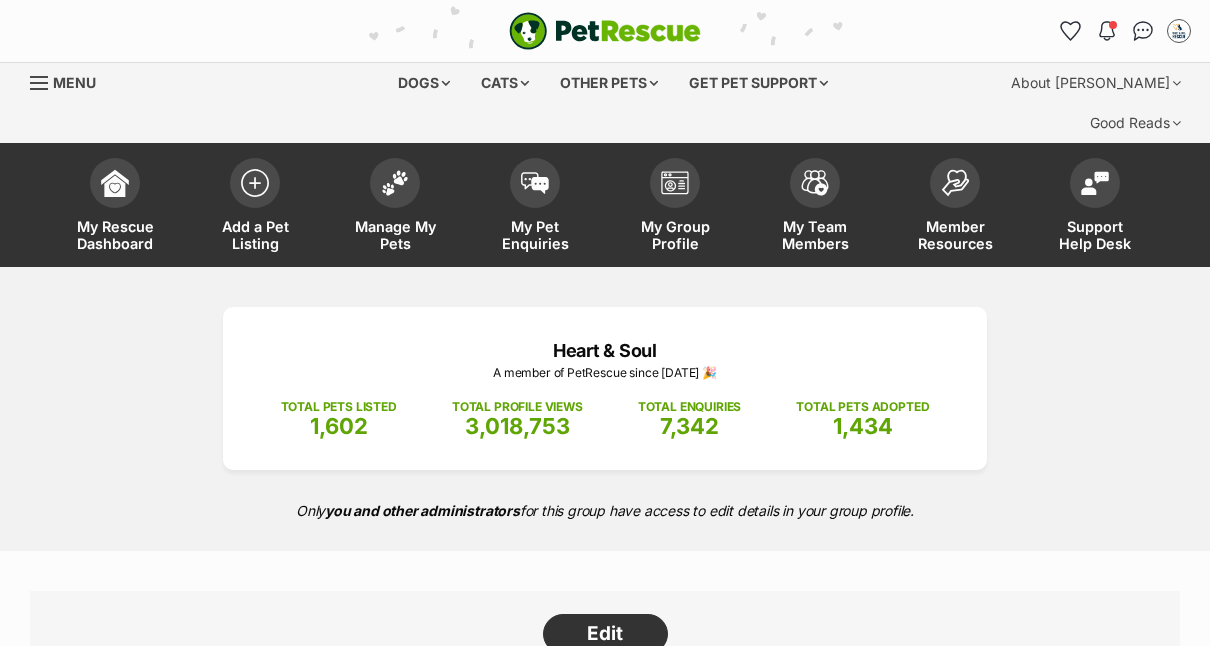scroll, scrollTop: 2560, scrollLeft: 0, axis: vertical 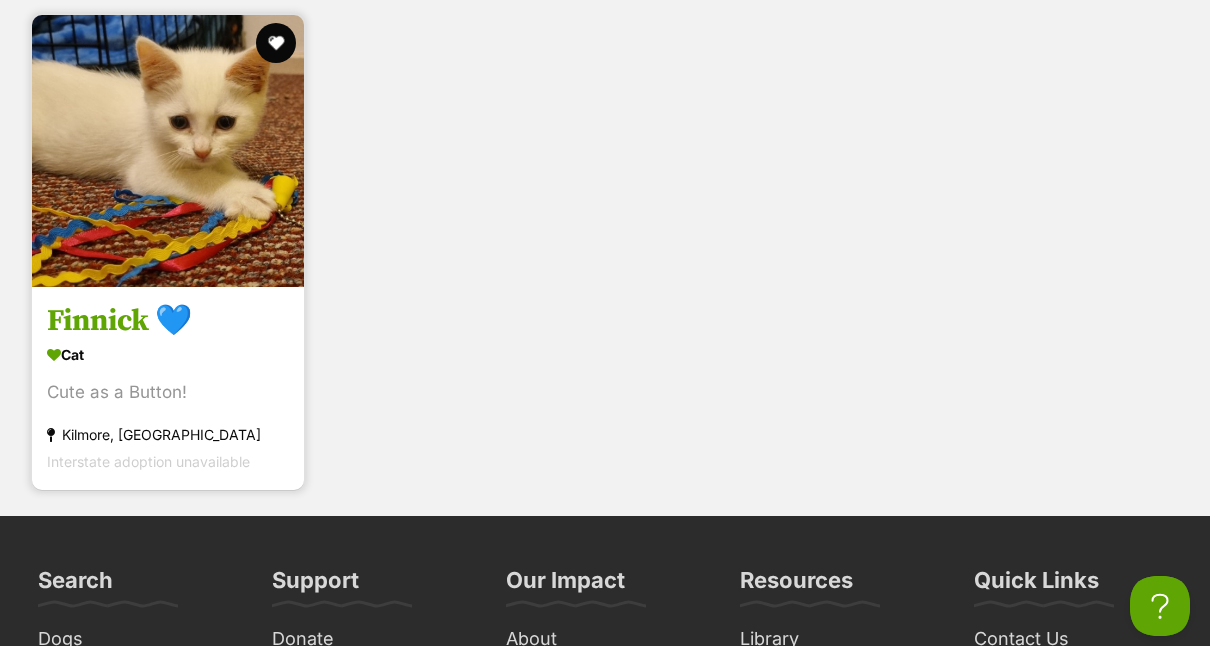 click on "Finnick 💙" at bounding box center [168, 321] 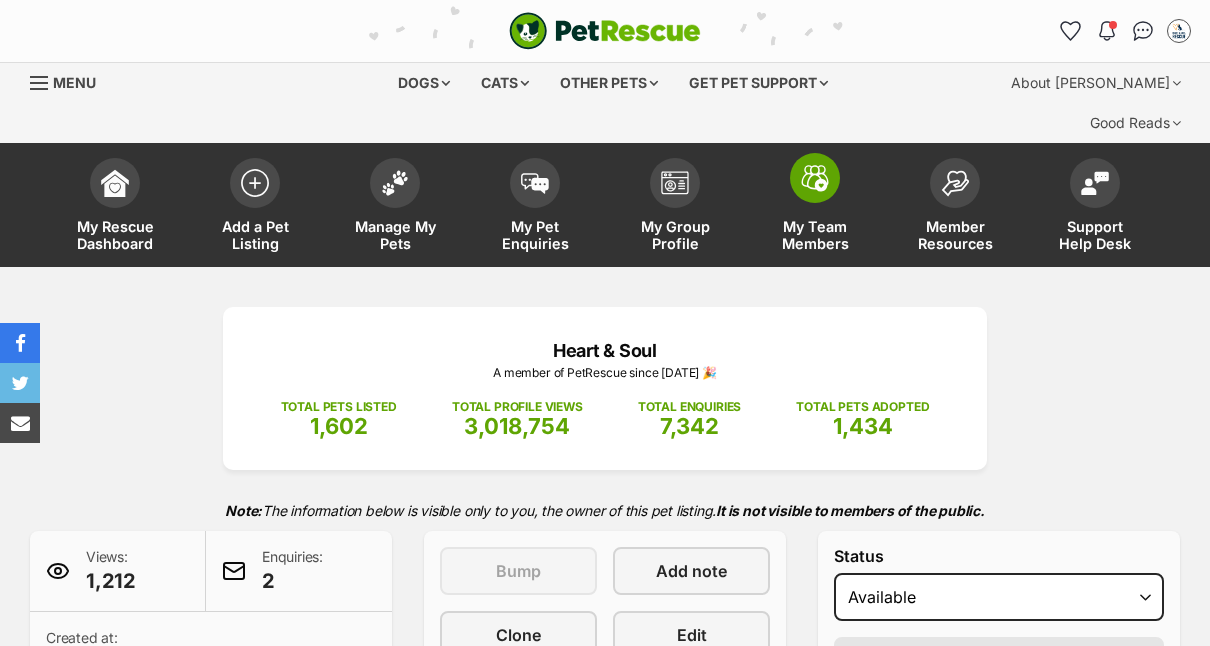 scroll, scrollTop: 0, scrollLeft: 0, axis: both 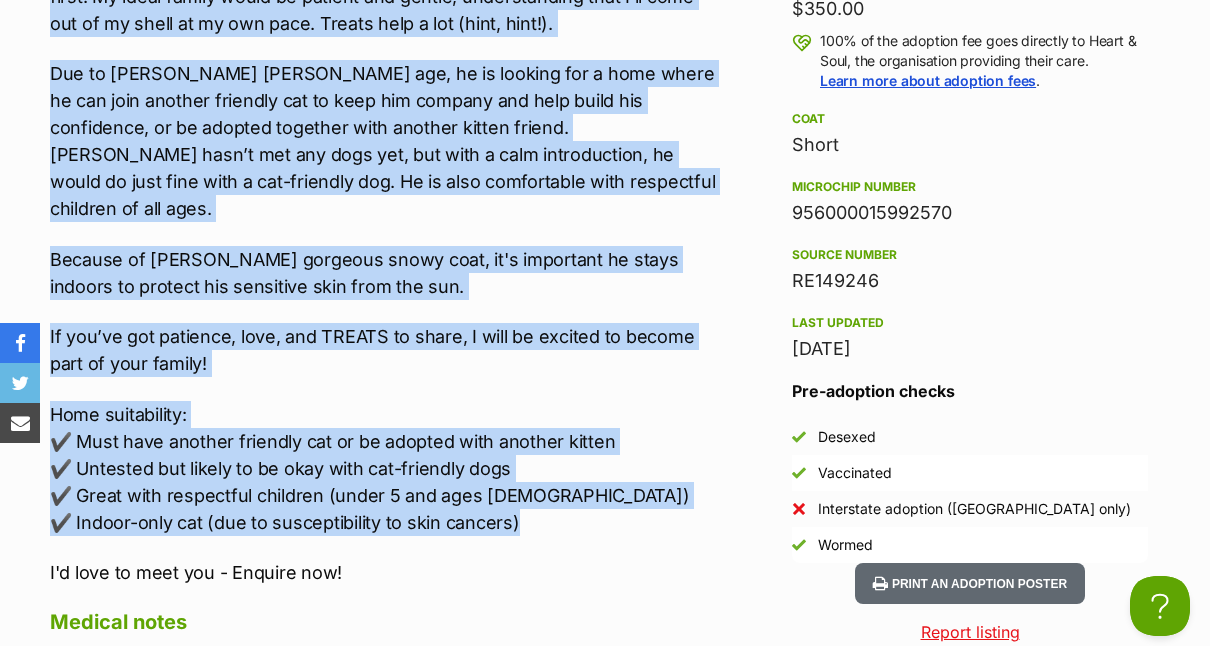 drag, startPoint x: 51, startPoint y: 130, endPoint x: 564, endPoint y: 436, distance: 597.33154 